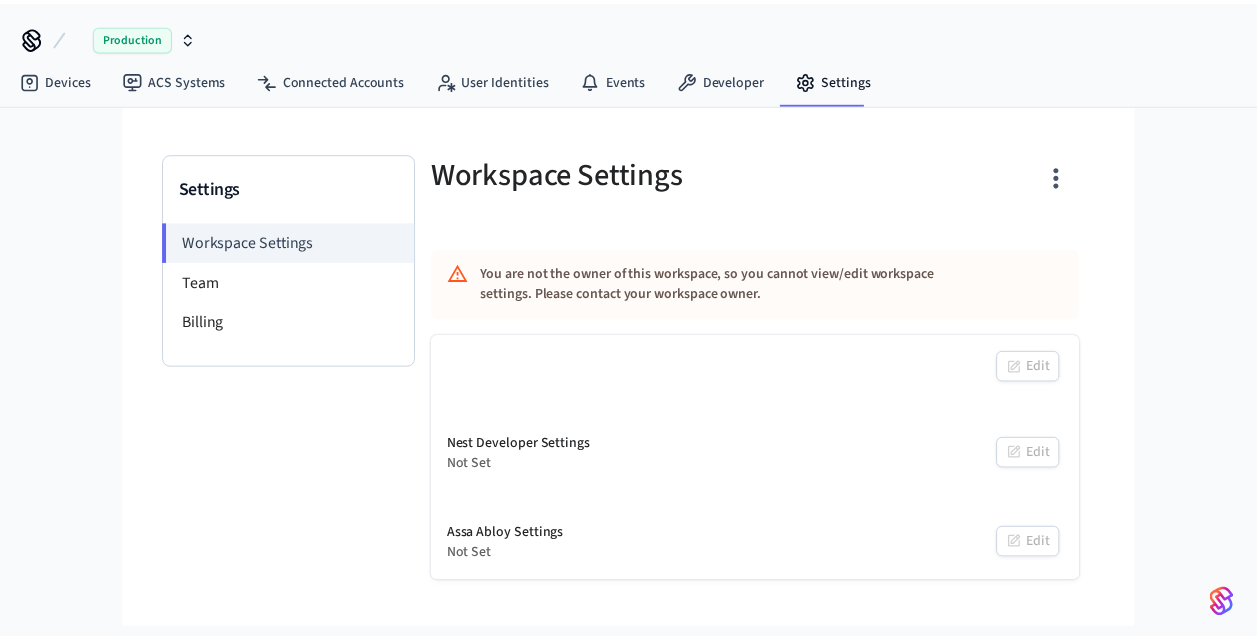 scroll, scrollTop: 0, scrollLeft: 0, axis: both 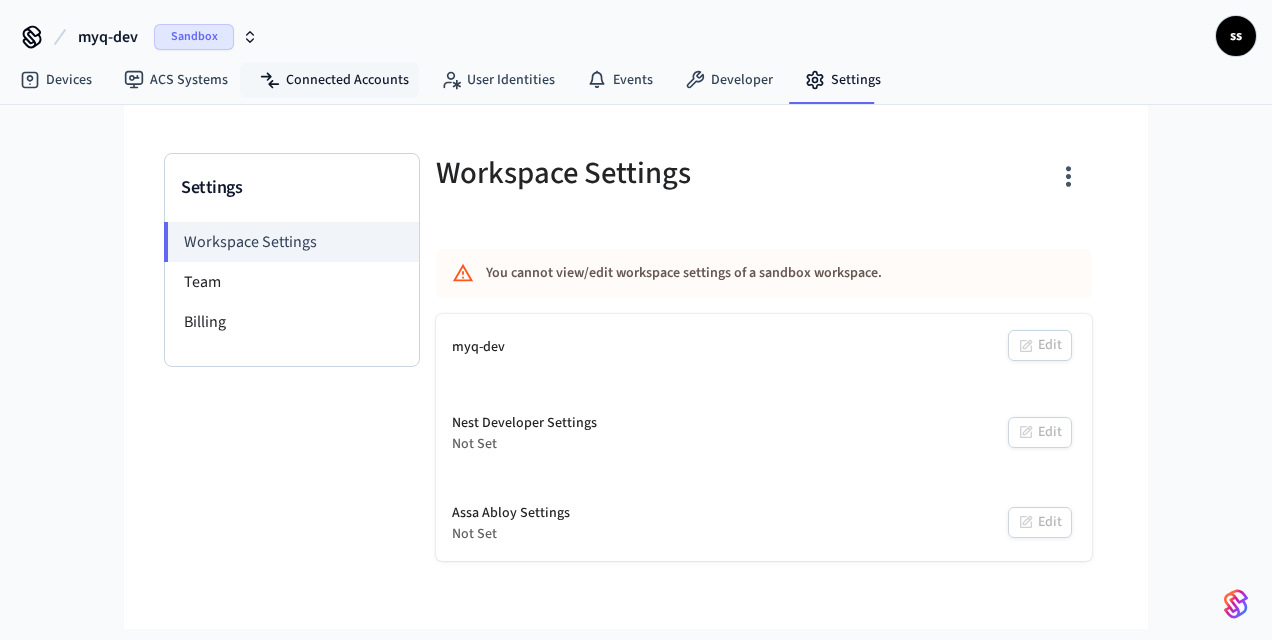 click on "Devices ACS Systems Connected Accounts User Identities Events Developer Settings" at bounding box center [450, 81] 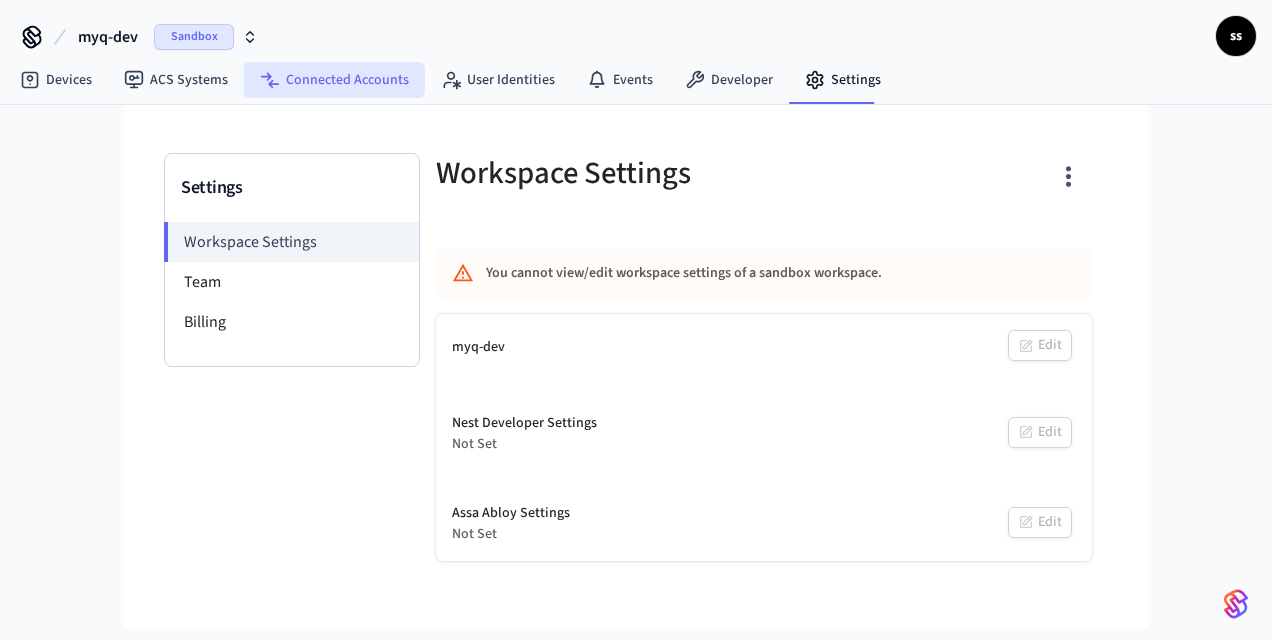 click on "Connected Accounts" at bounding box center (334, 80) 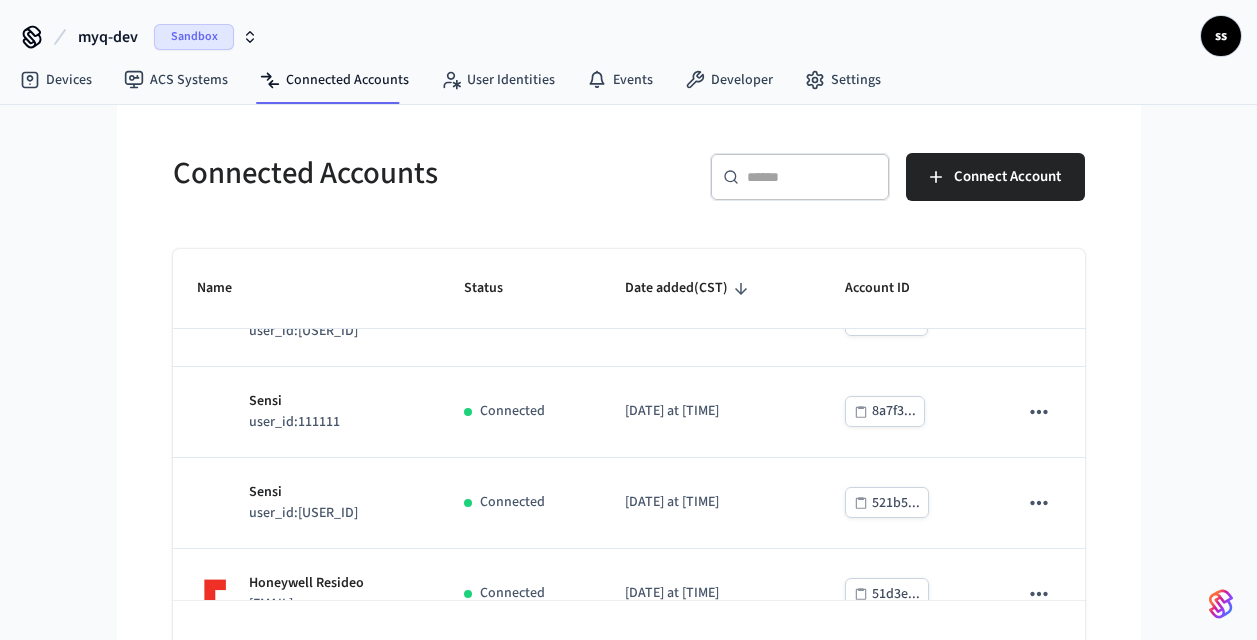 scroll, scrollTop: 143, scrollLeft: 0, axis: vertical 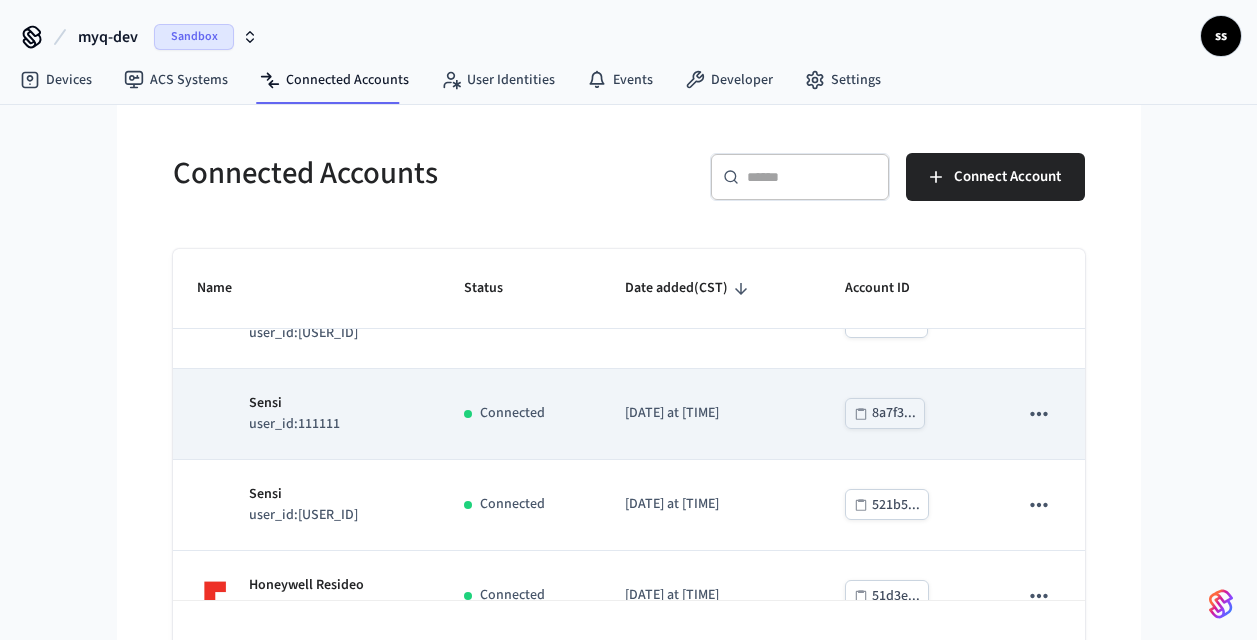 click on "Sensi user_id:[USER_ID]" at bounding box center [307, 414] 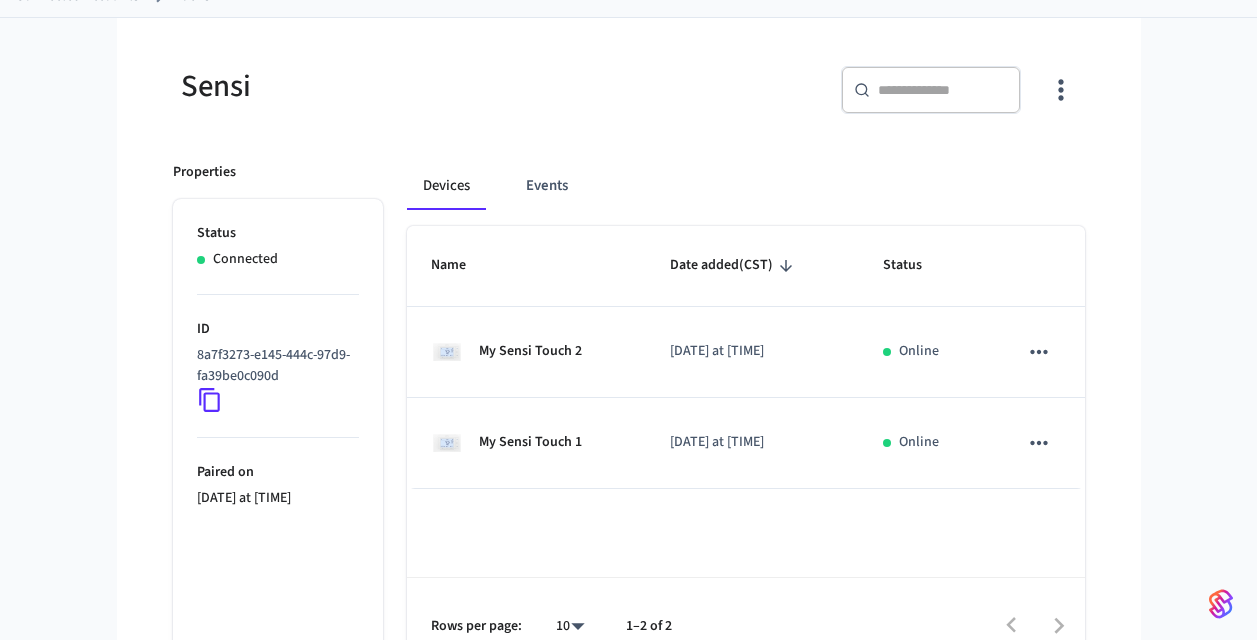 scroll, scrollTop: 0, scrollLeft: 0, axis: both 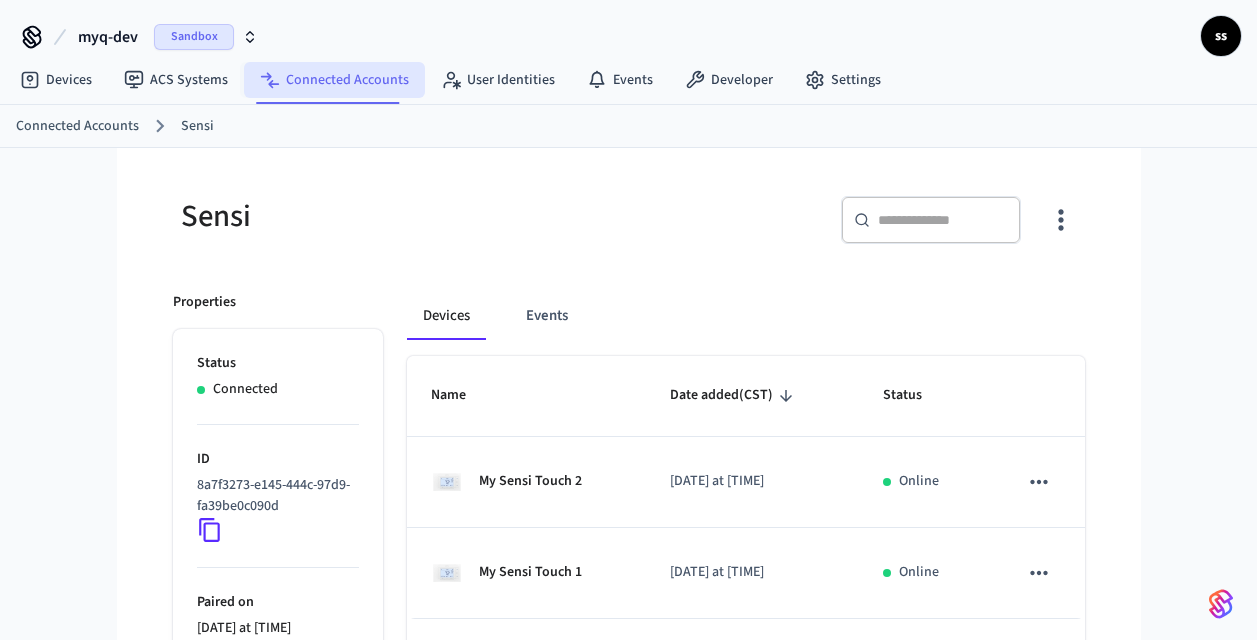 click on "Connected Accounts" at bounding box center [334, 80] 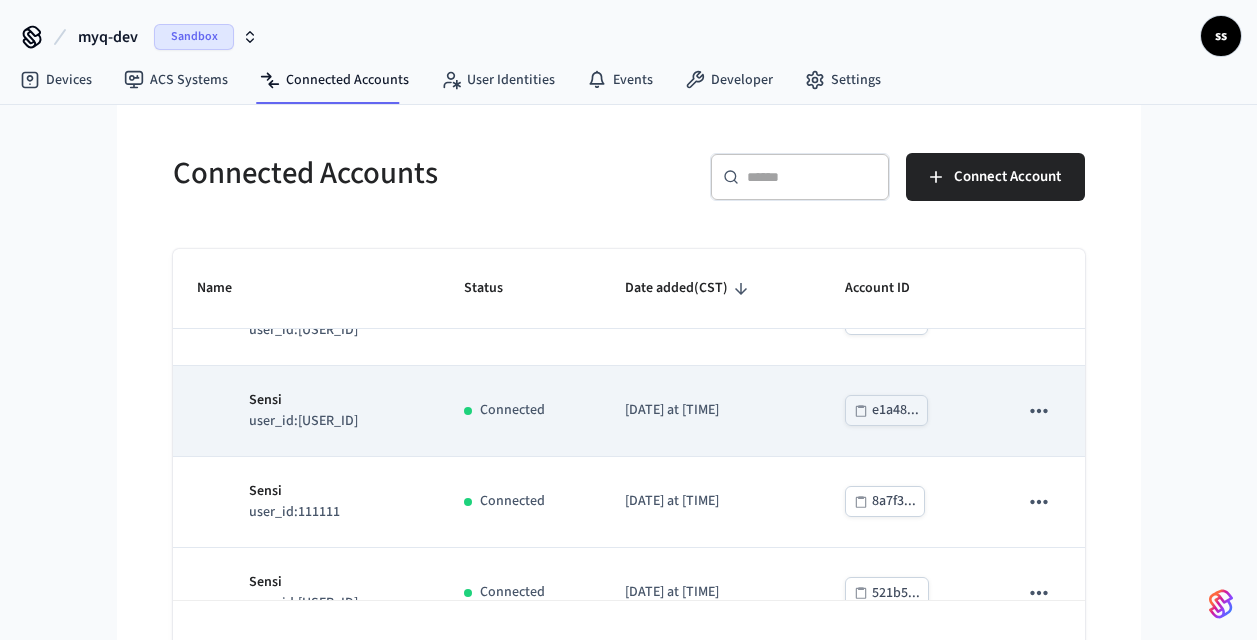scroll, scrollTop: 0, scrollLeft: 0, axis: both 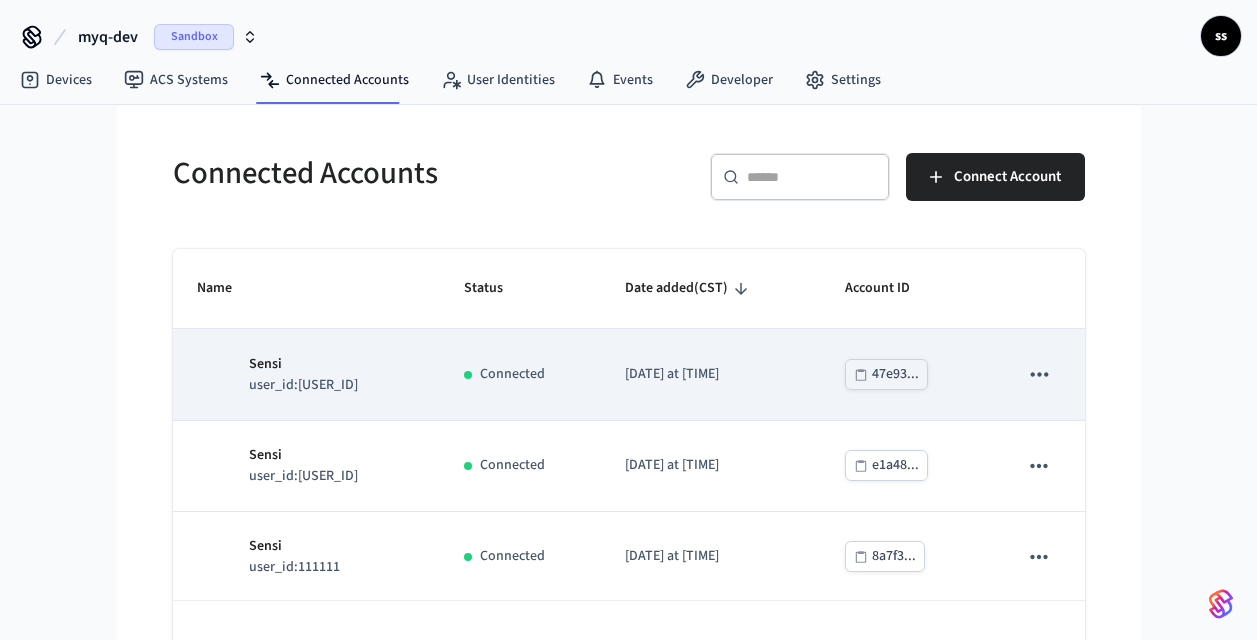 click on "Sensi user_id:[USER_ID]" at bounding box center (307, 374) 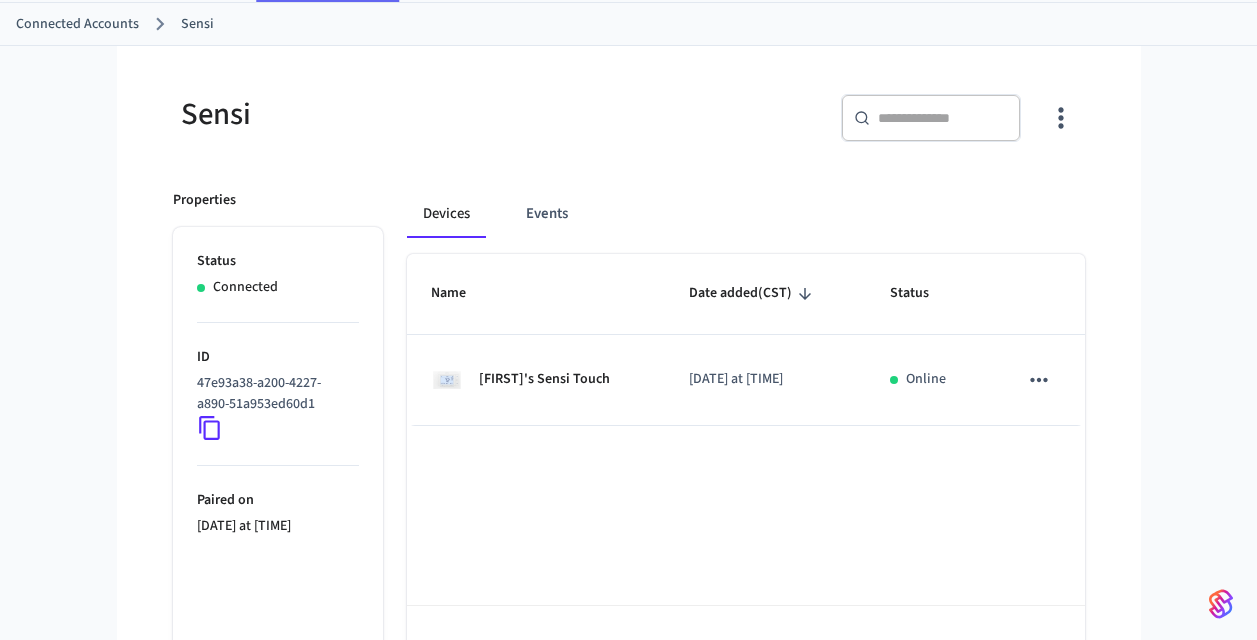scroll, scrollTop: 164, scrollLeft: 0, axis: vertical 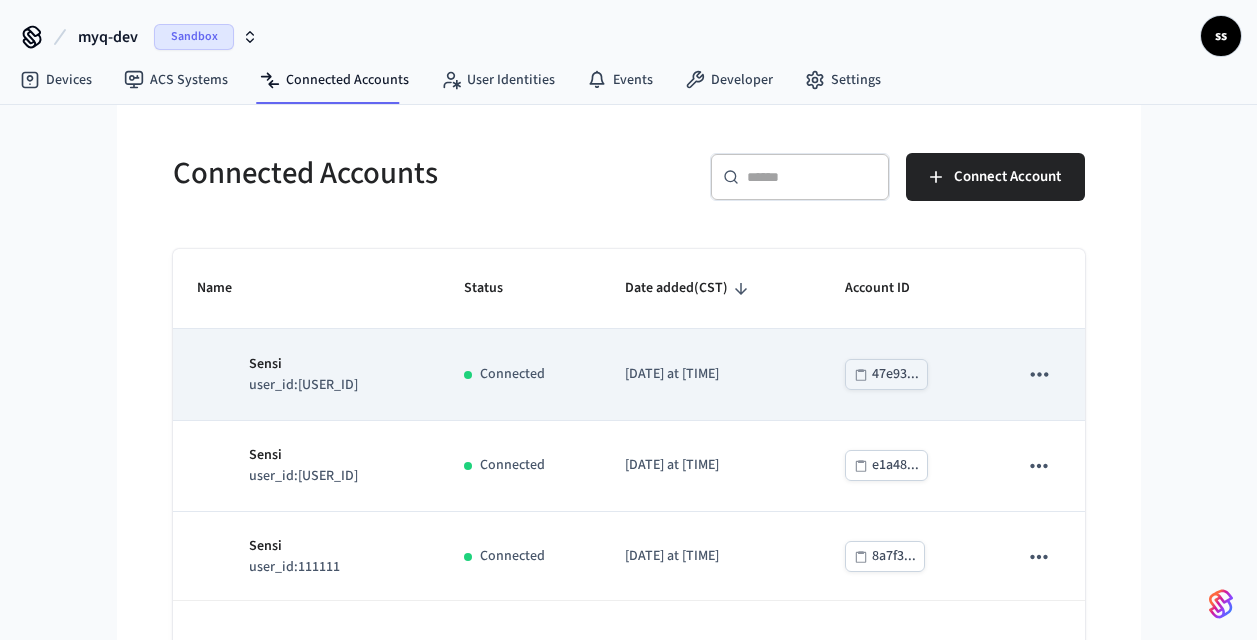 click on "Sensi user_id:[USER_ID]" at bounding box center (307, 375) 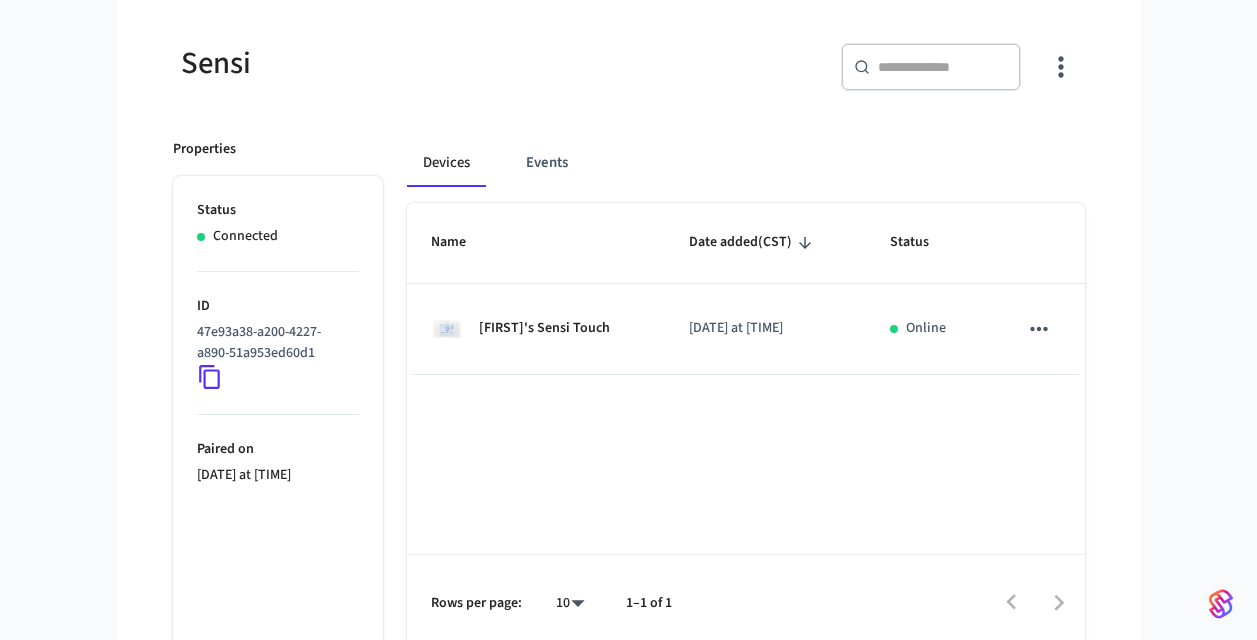scroll, scrollTop: 164, scrollLeft: 0, axis: vertical 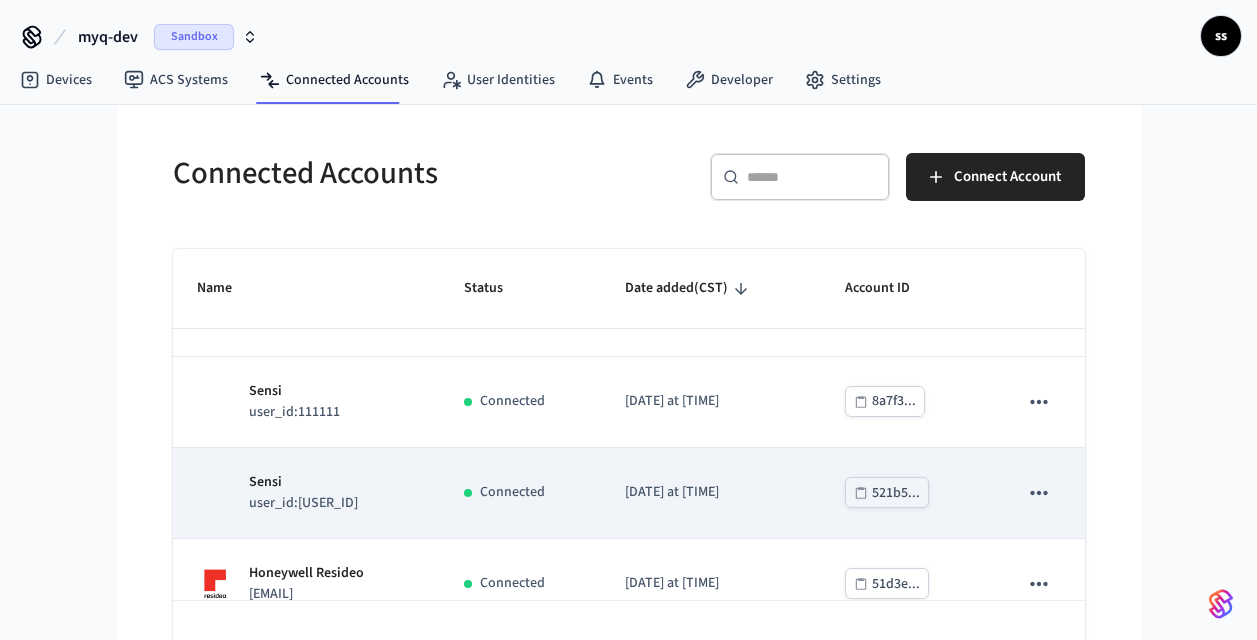 click on "Sensi user_id:[USER_ID]" at bounding box center [307, 493] 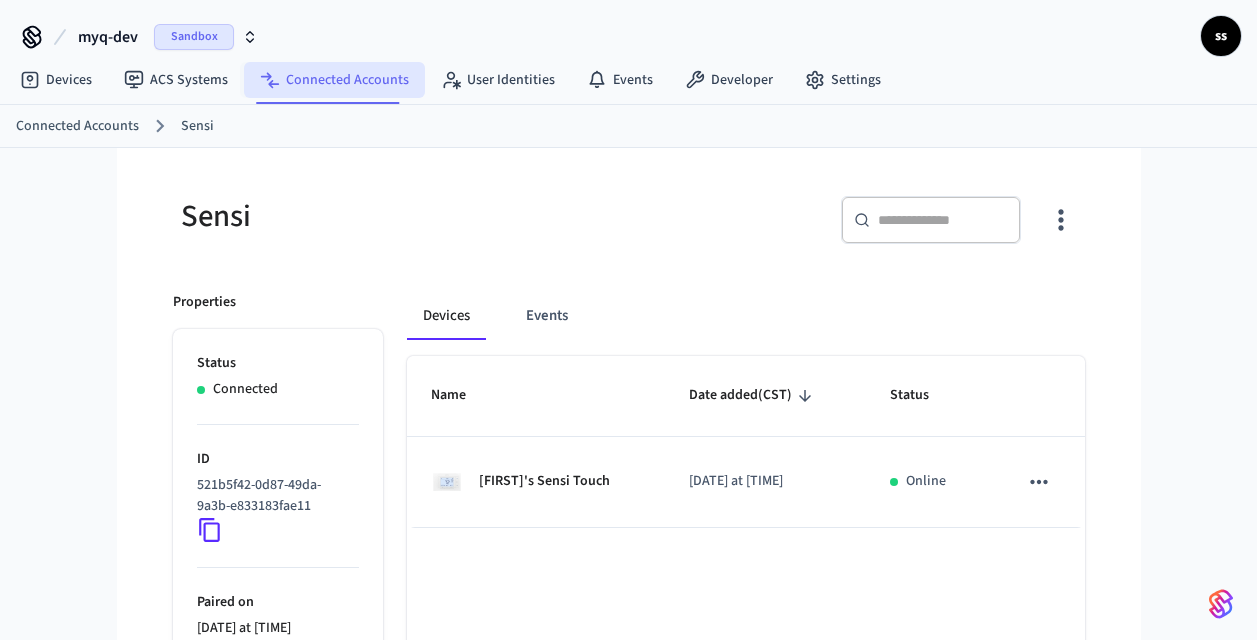 click on "Connected Accounts" at bounding box center [334, 80] 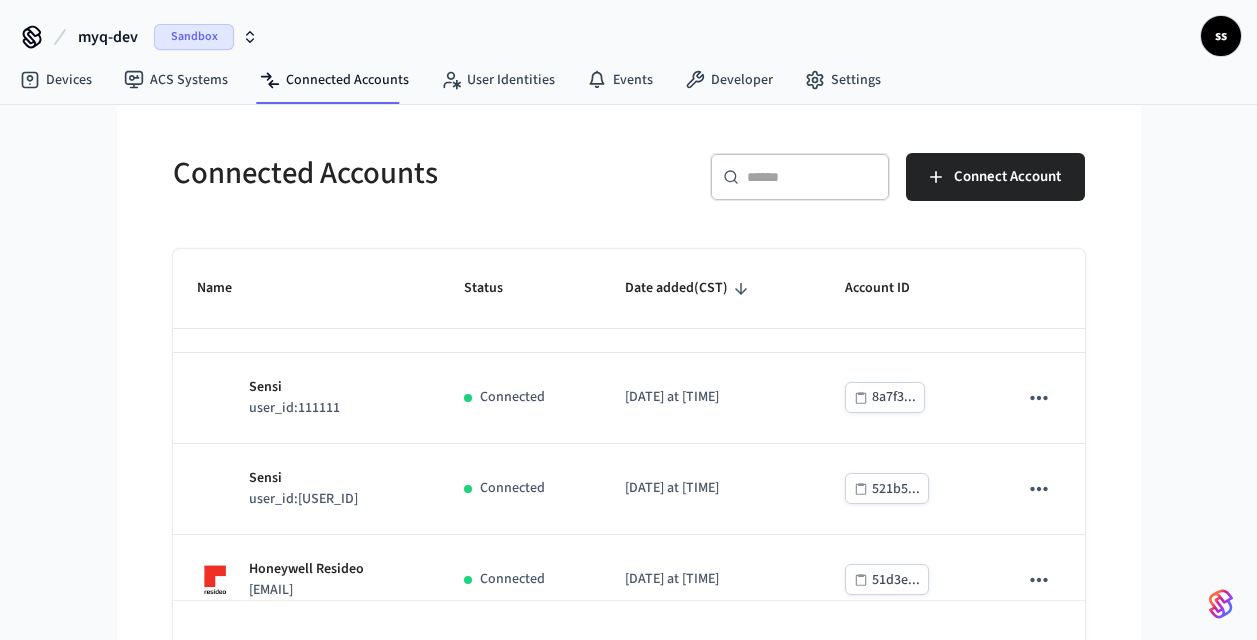 scroll, scrollTop: 158, scrollLeft: 0, axis: vertical 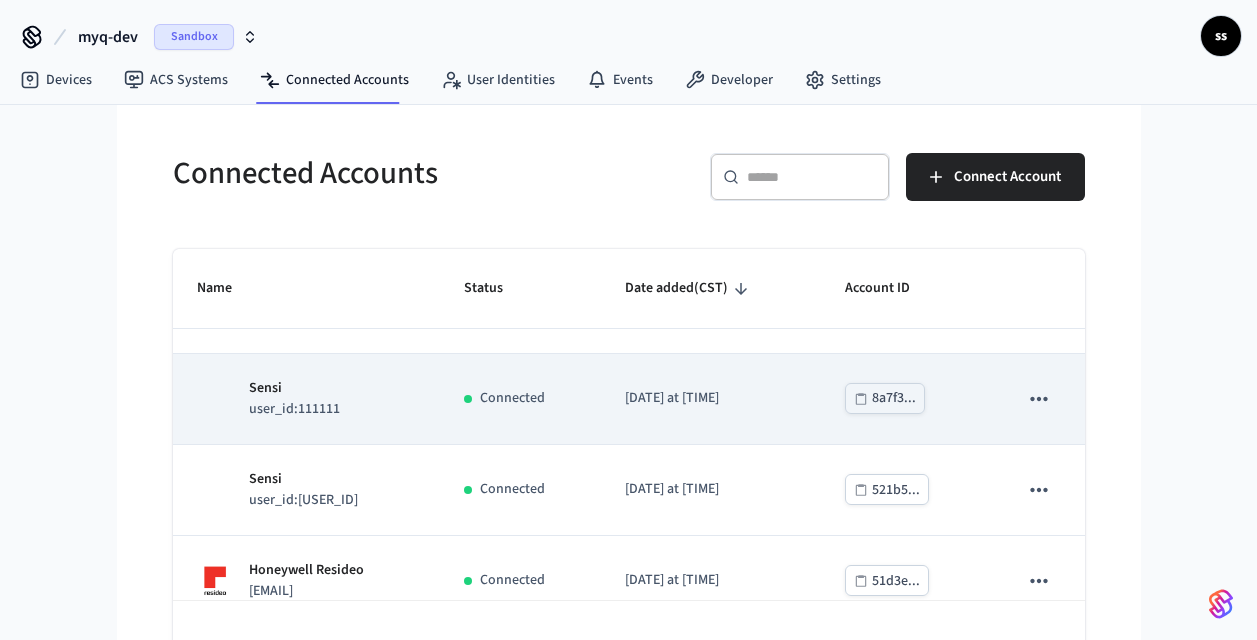 click on "Sensi user_id:[USER_ID]" at bounding box center (307, 399) 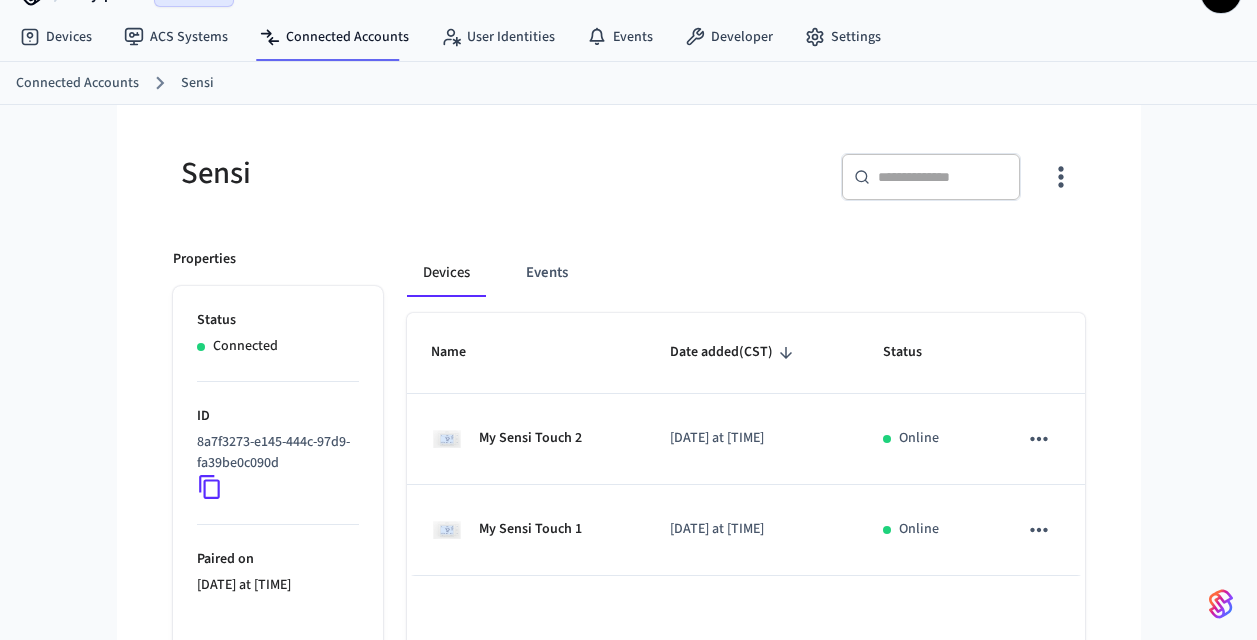 scroll, scrollTop: 5, scrollLeft: 0, axis: vertical 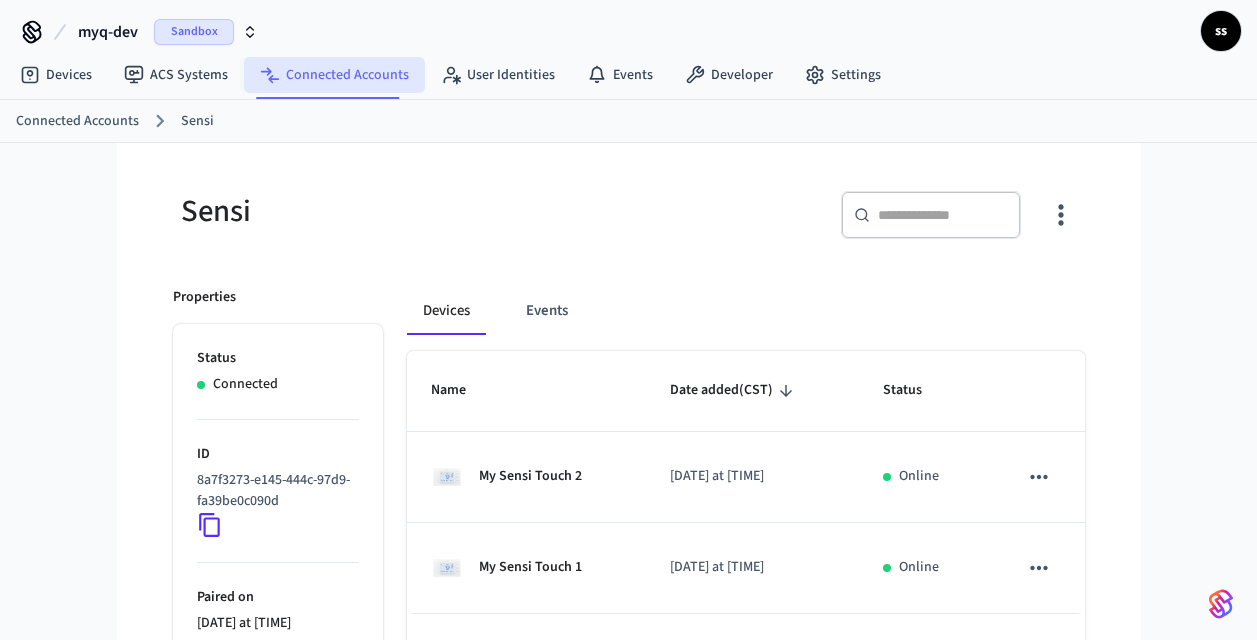 click on "Connected Accounts" at bounding box center [334, 75] 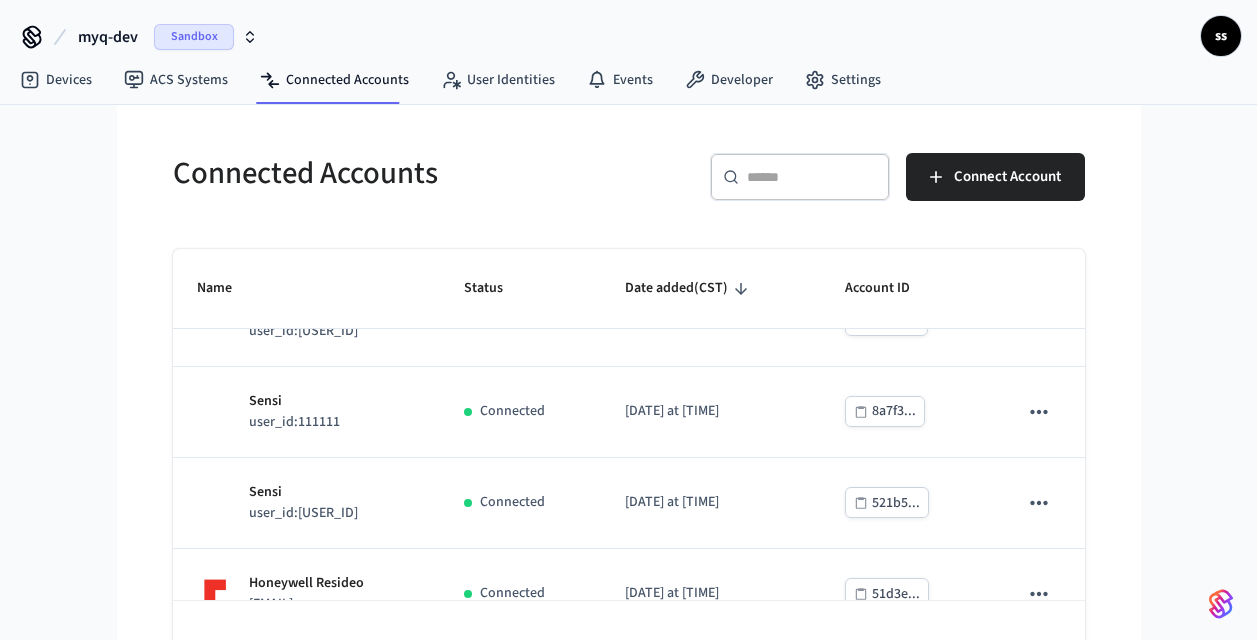 scroll, scrollTop: 145, scrollLeft: 0, axis: vertical 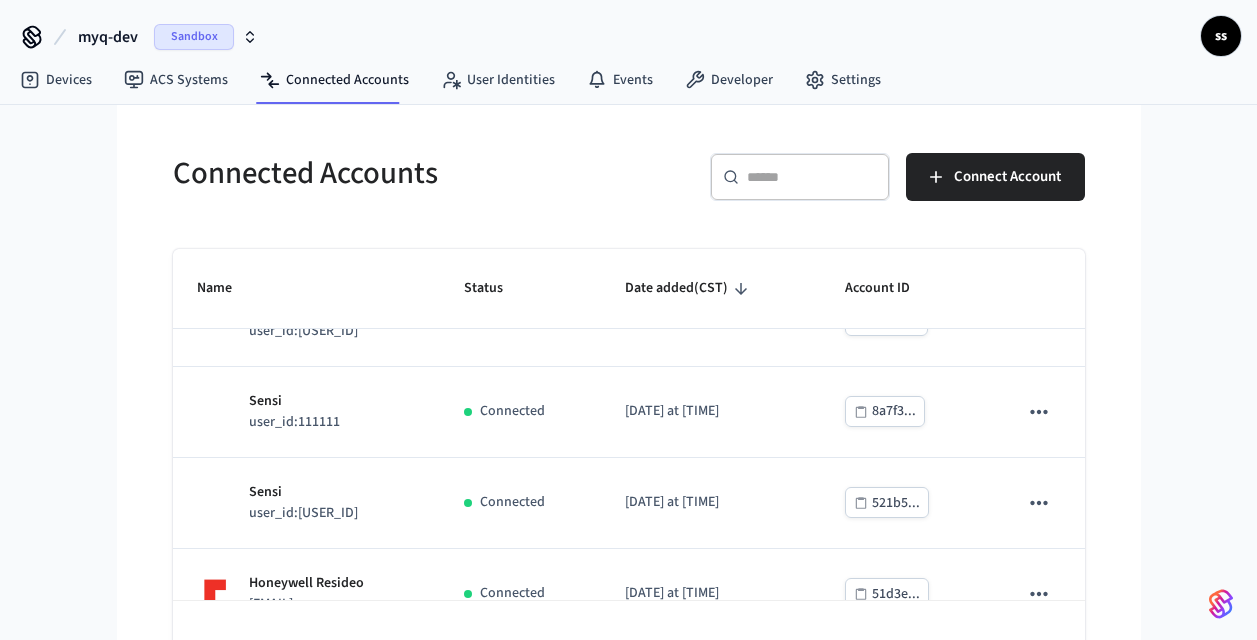 click on "Sandbox" at bounding box center (194, 37) 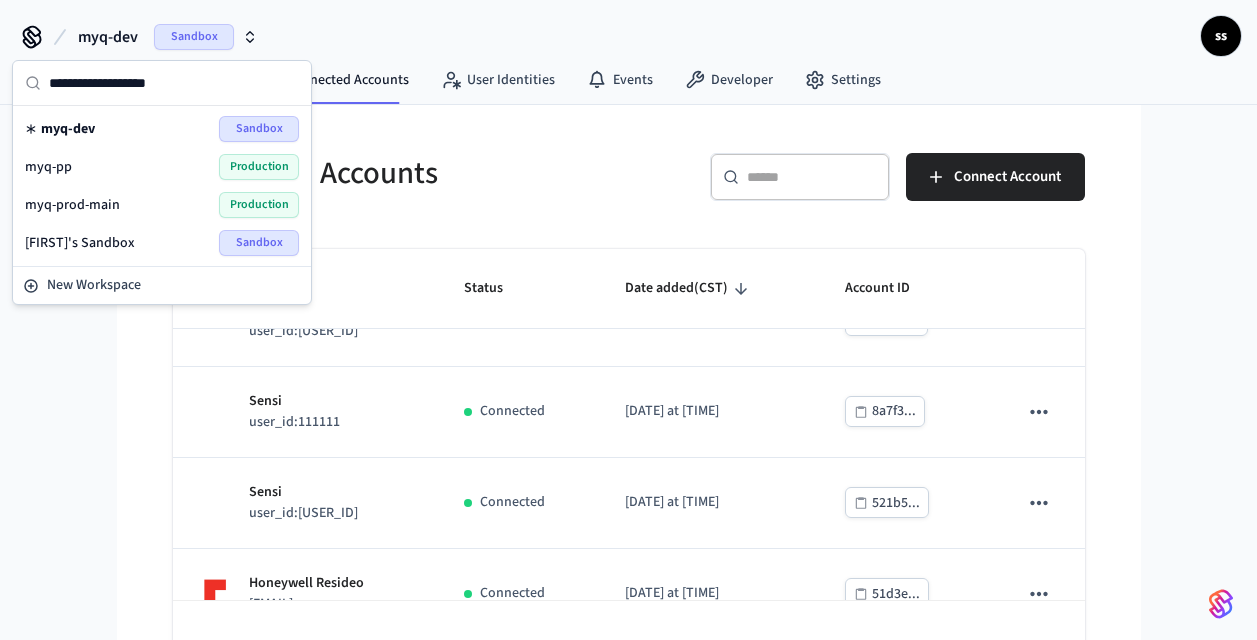 click on "Sandbox" at bounding box center [259, 129] 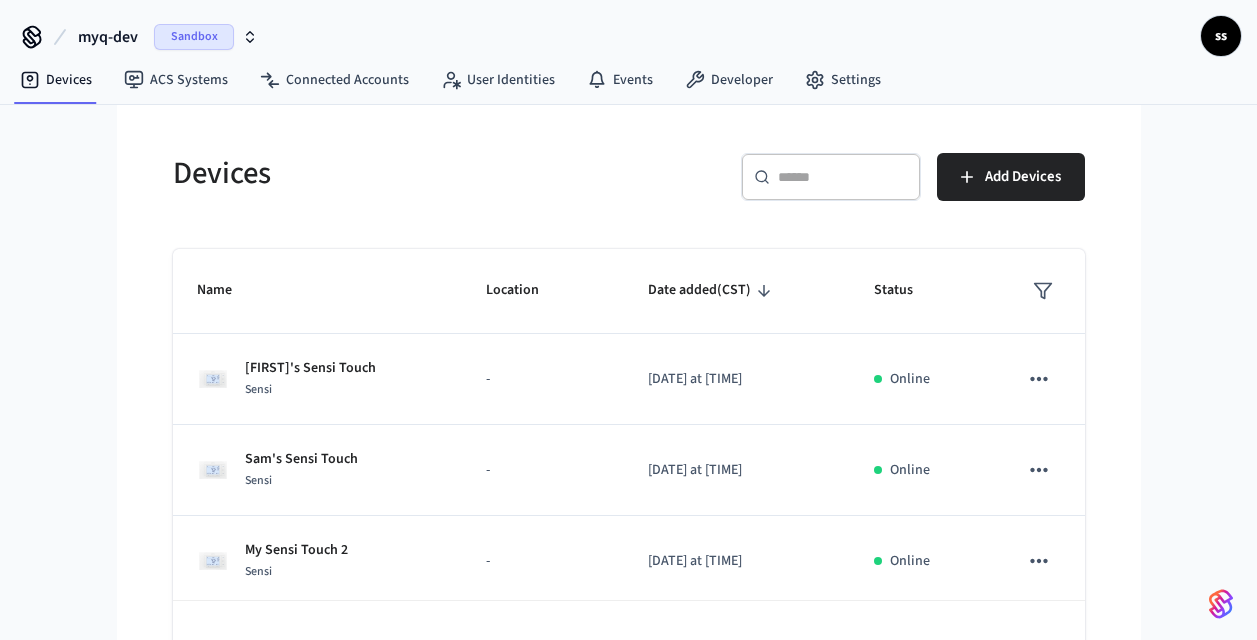 scroll, scrollTop: 57, scrollLeft: 0, axis: vertical 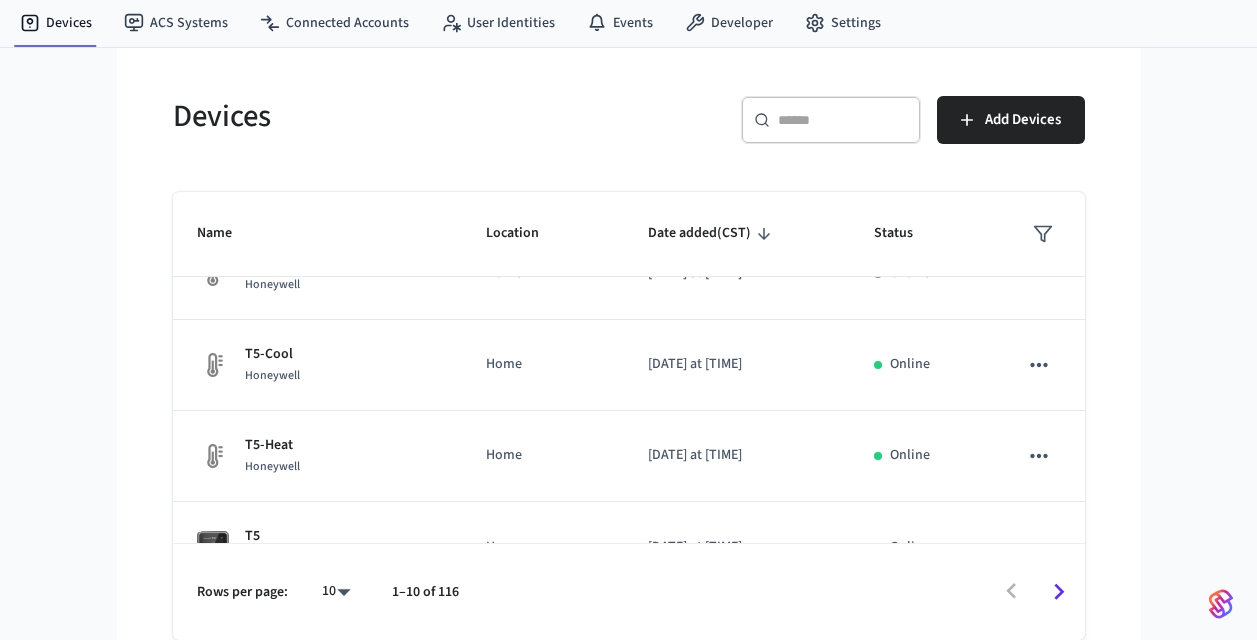 click on "​ ​" at bounding box center (831, 120) 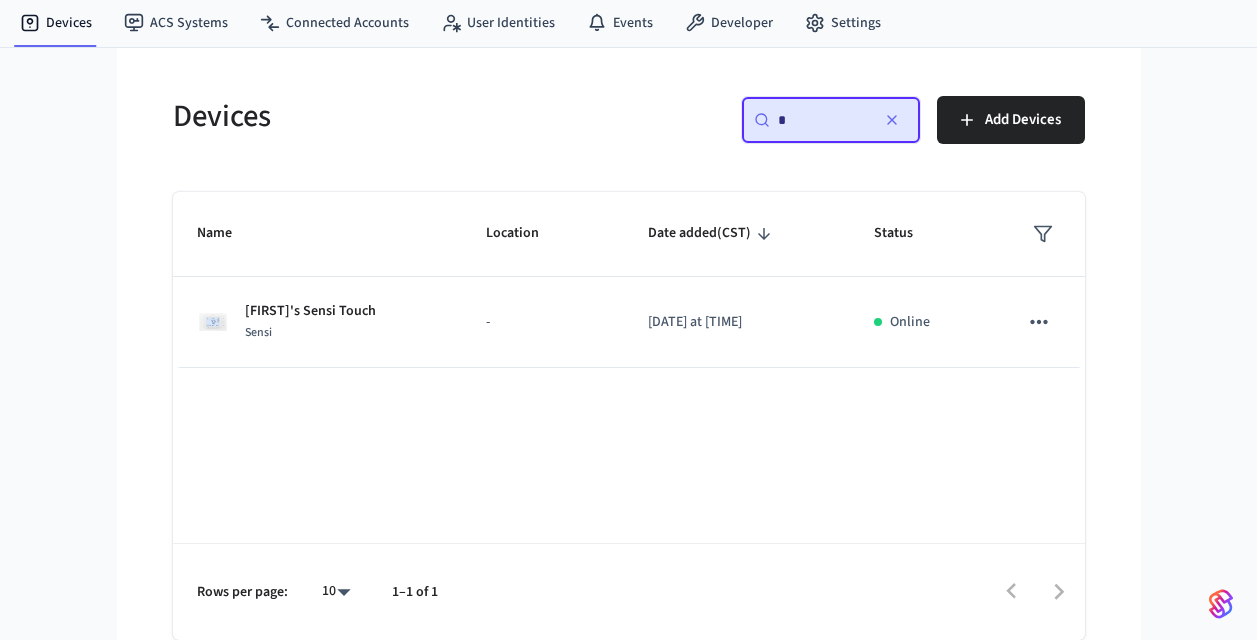 scroll, scrollTop: 0, scrollLeft: 0, axis: both 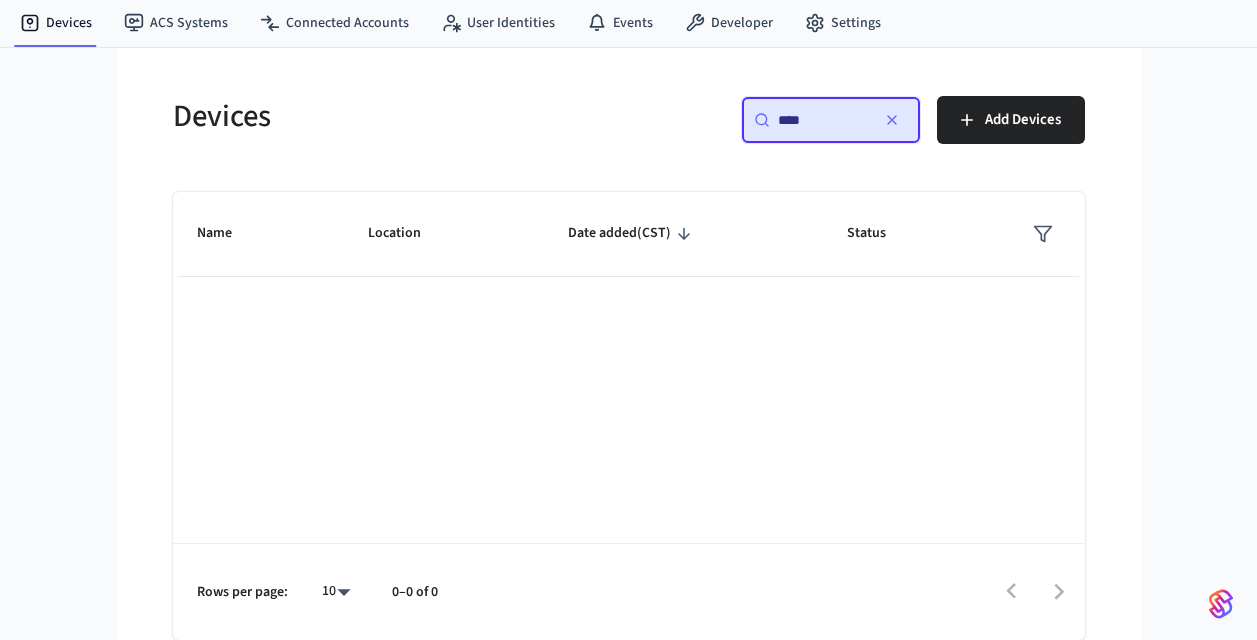 click on "****" at bounding box center (823, 120) 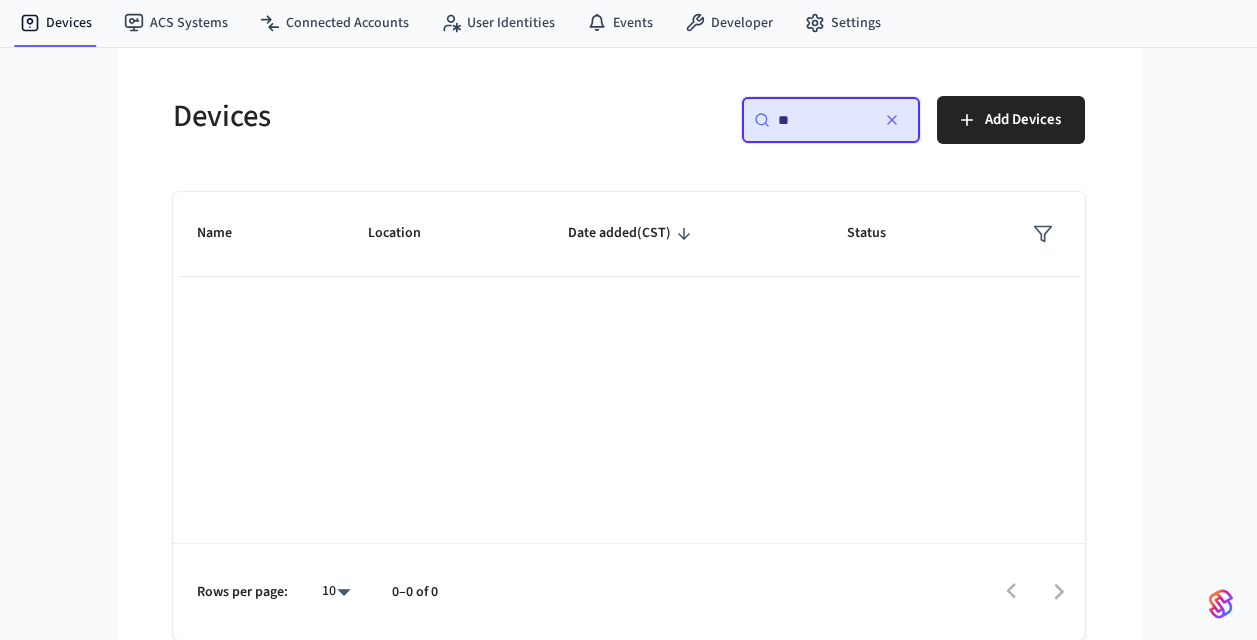 type on "*" 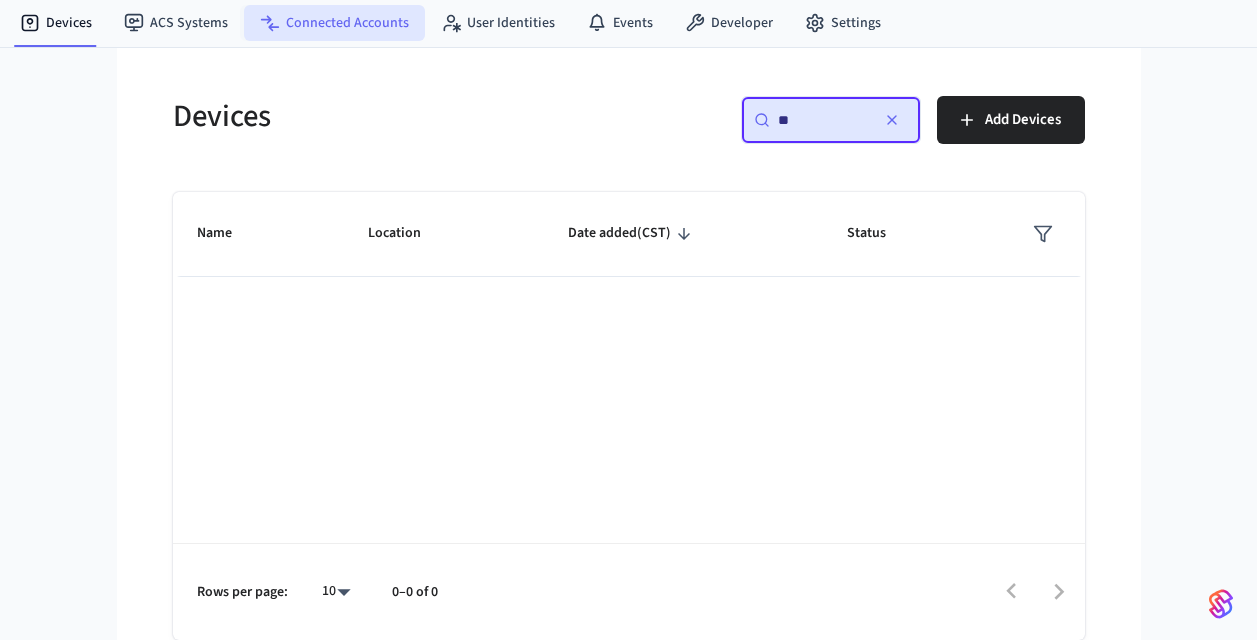 type on "**" 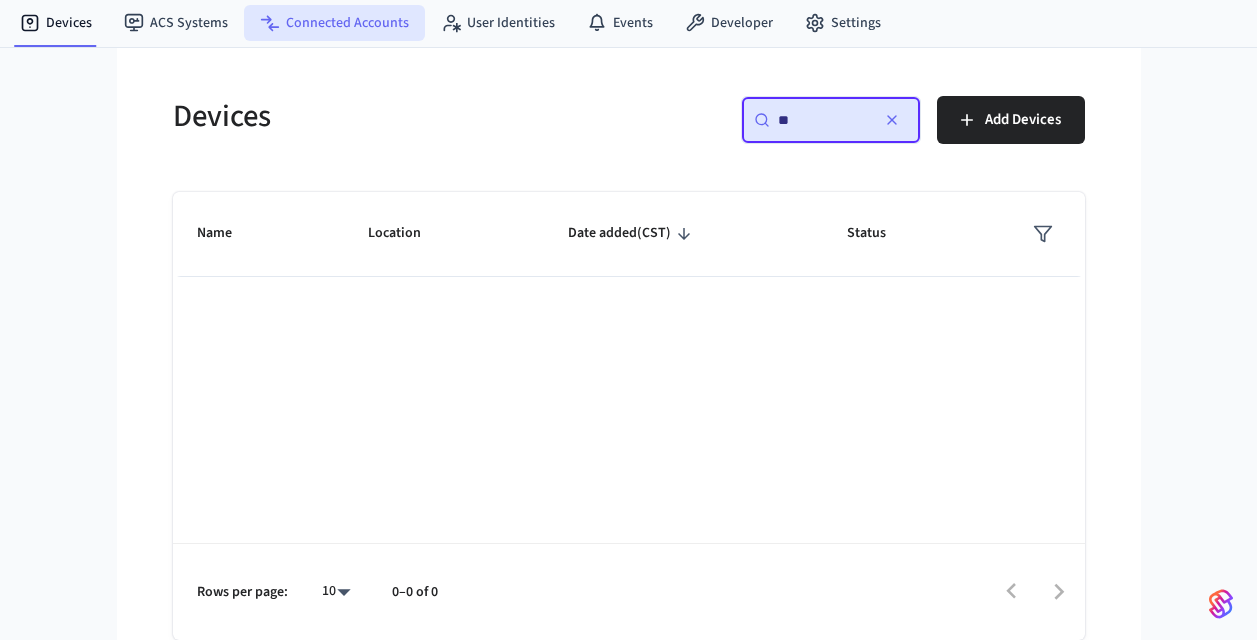 scroll, scrollTop: 0, scrollLeft: 0, axis: both 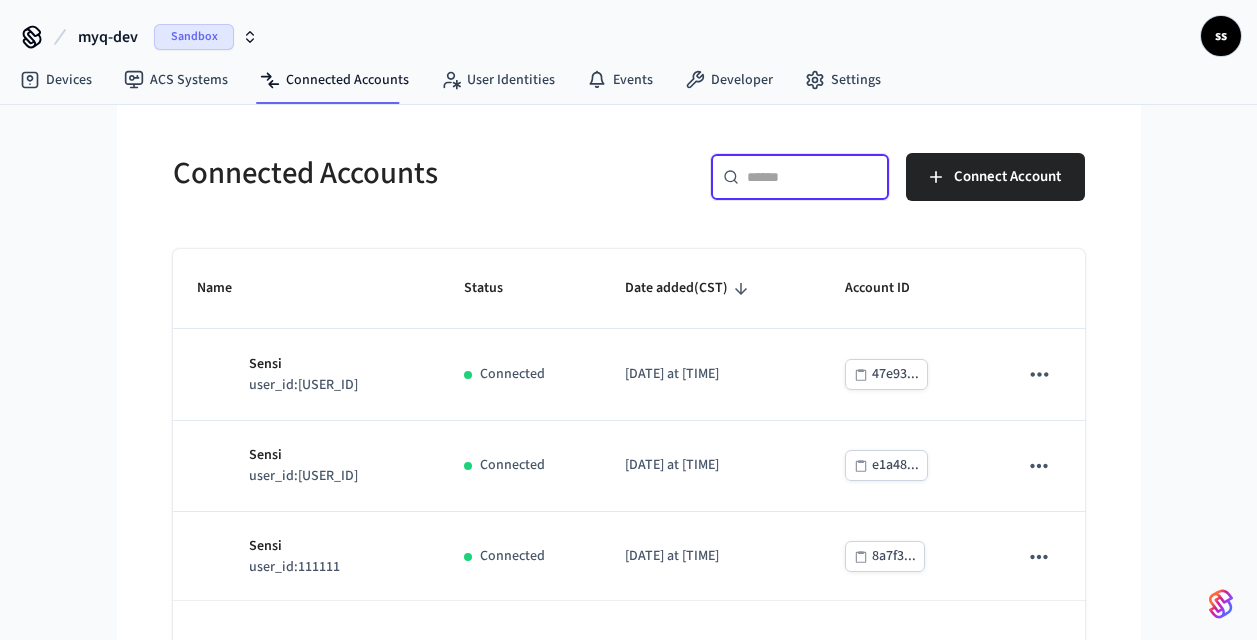 click at bounding box center [812, 177] 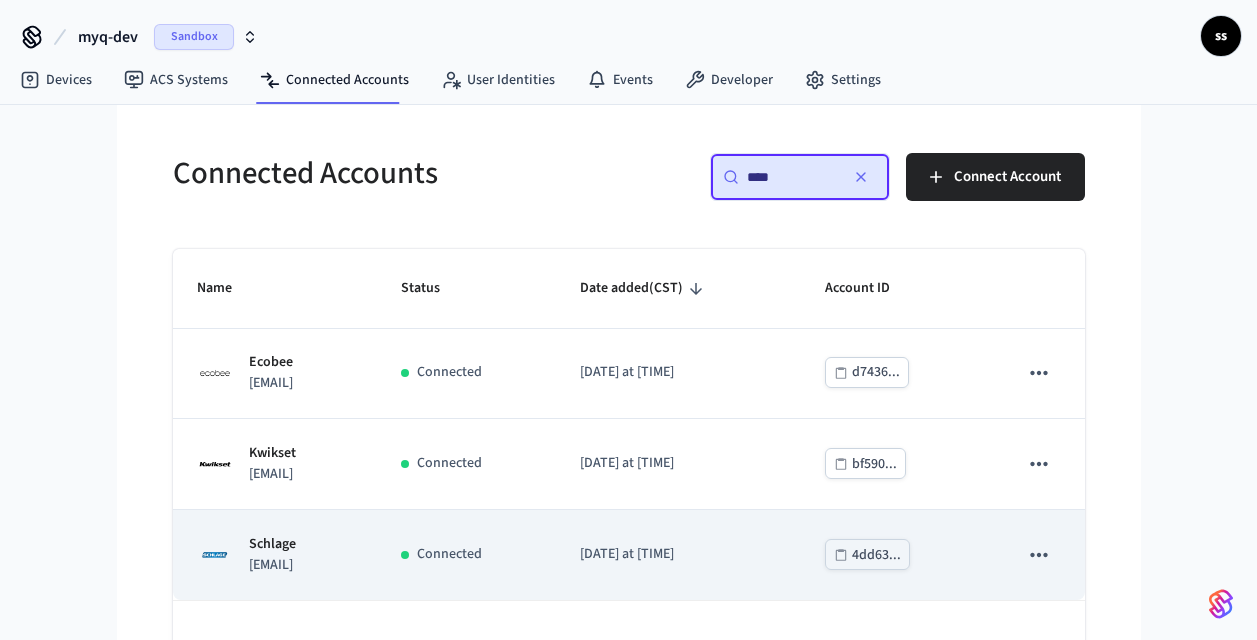 scroll, scrollTop: 0, scrollLeft: 0, axis: both 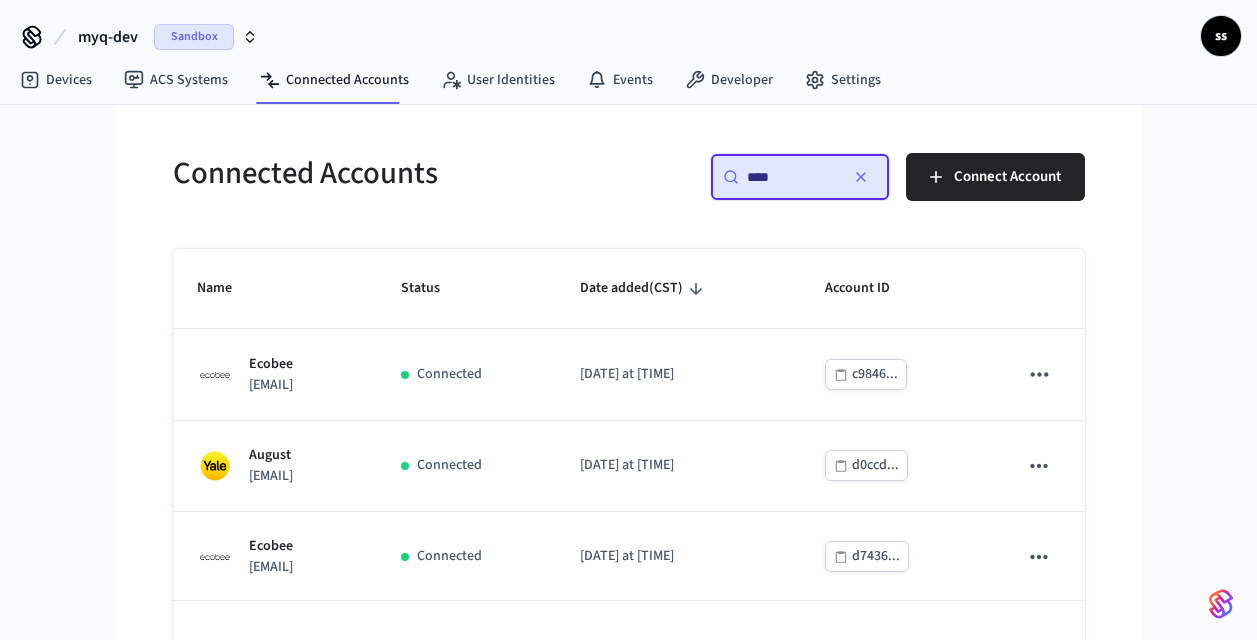 type on "****" 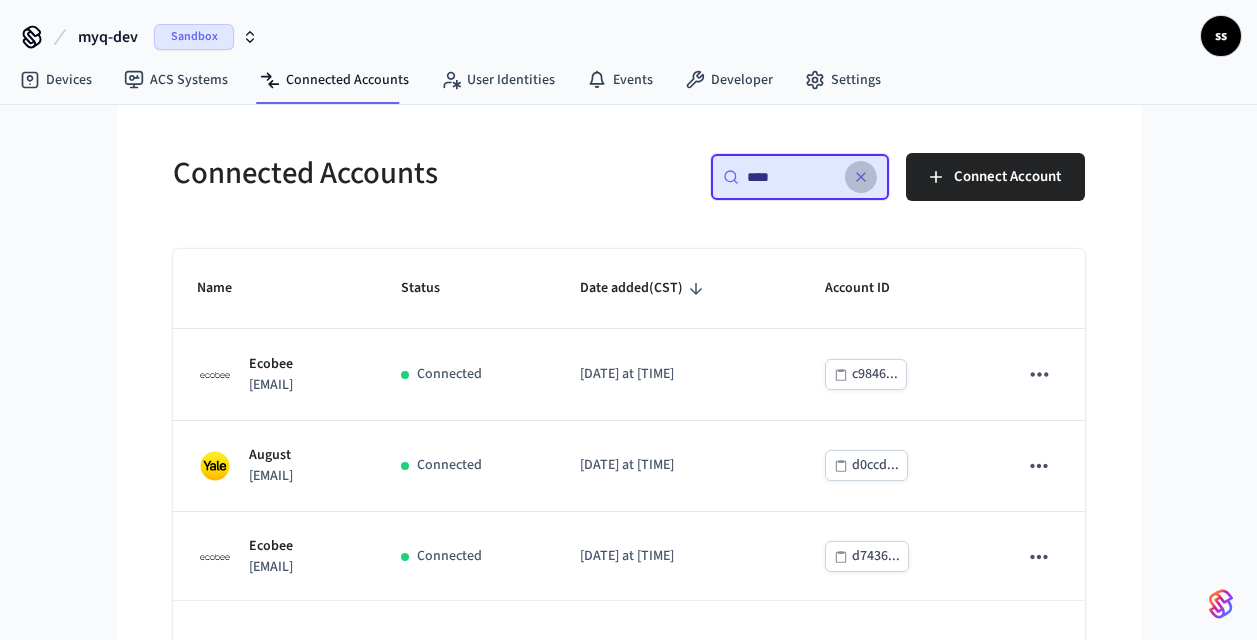 click 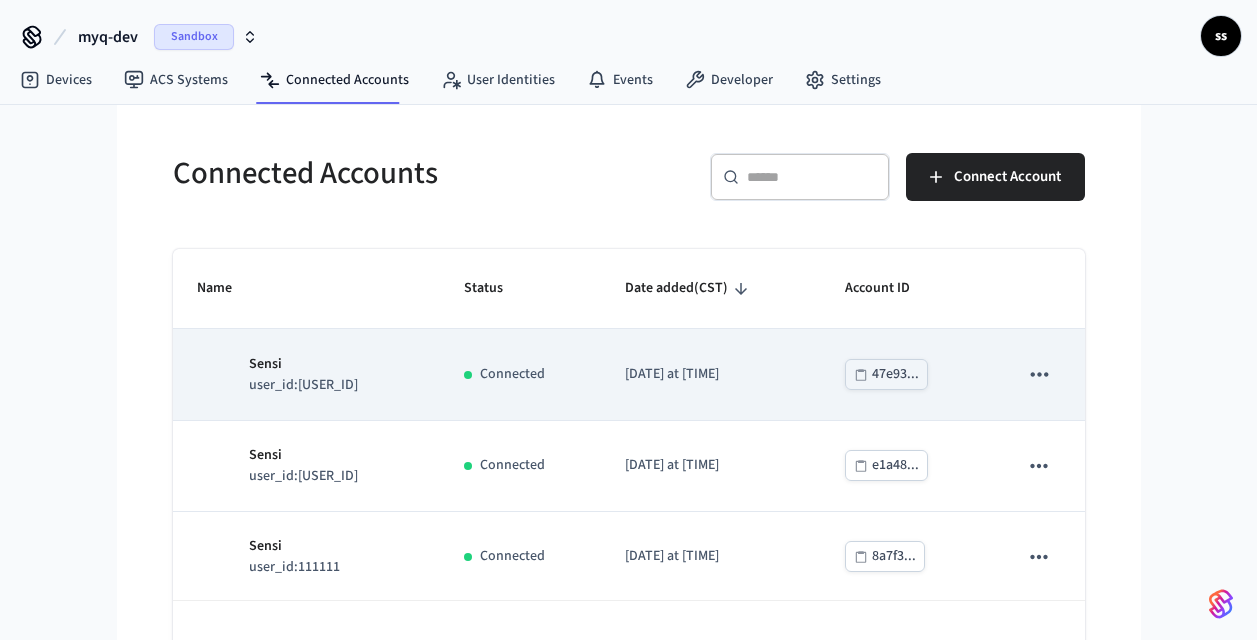 click on "Sensi user_id:[USER_ID]" at bounding box center [307, 375] 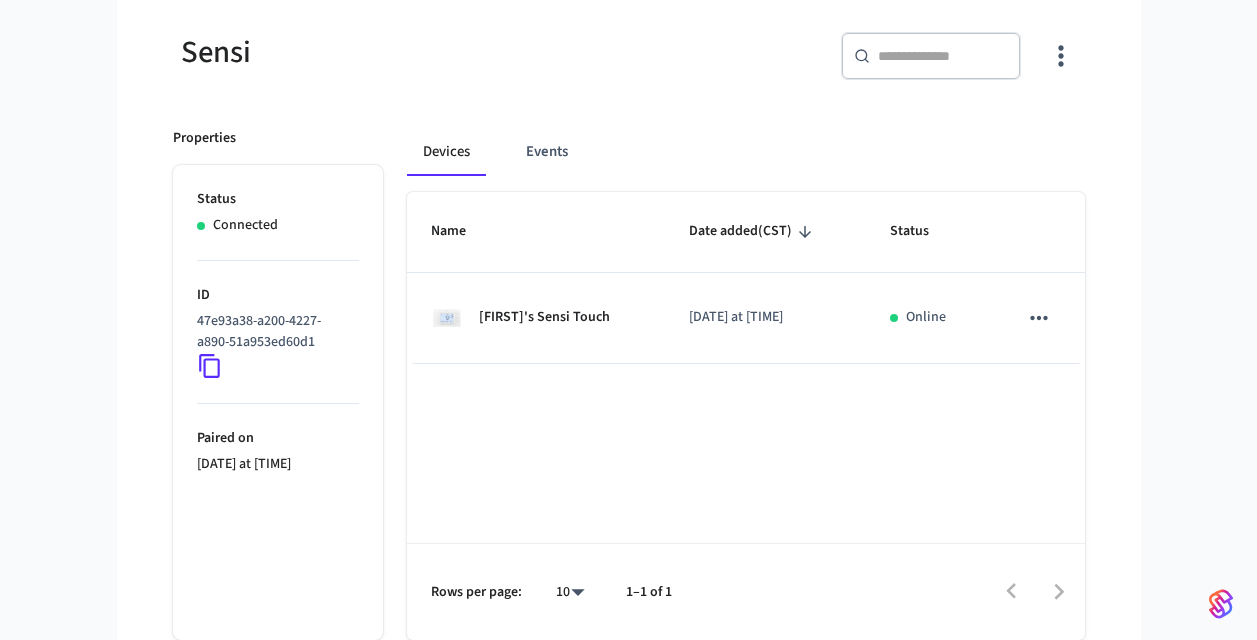 scroll, scrollTop: 0, scrollLeft: 0, axis: both 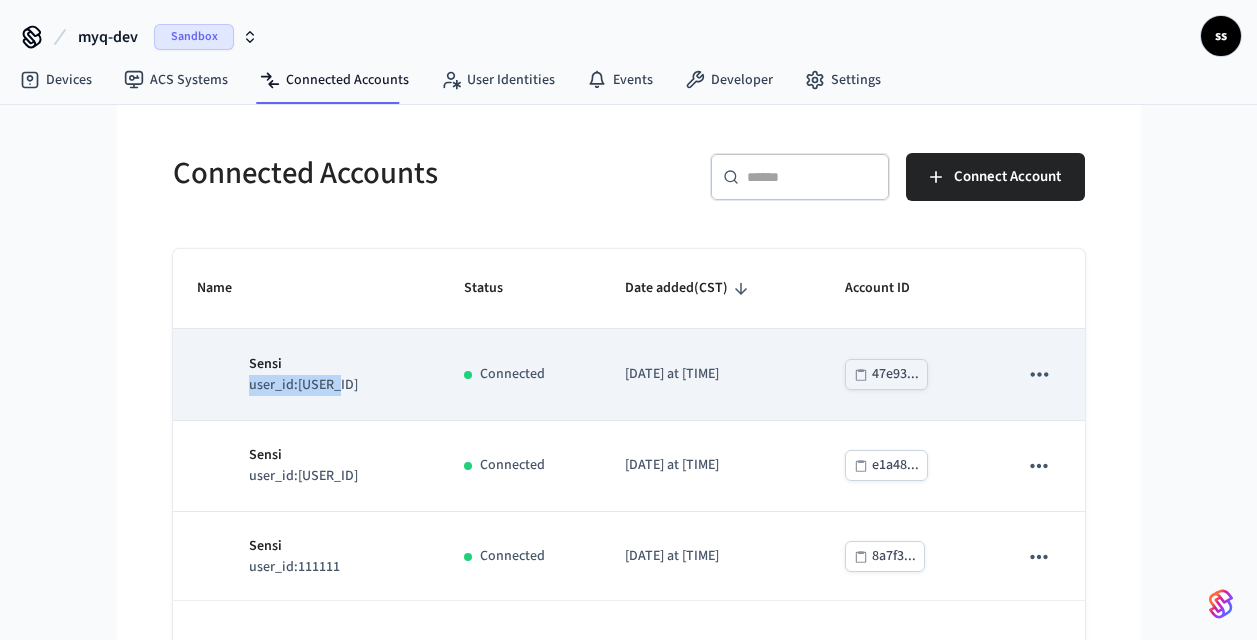 drag, startPoint x: 249, startPoint y: 384, endPoint x: 342, endPoint y: 385, distance: 93.00538 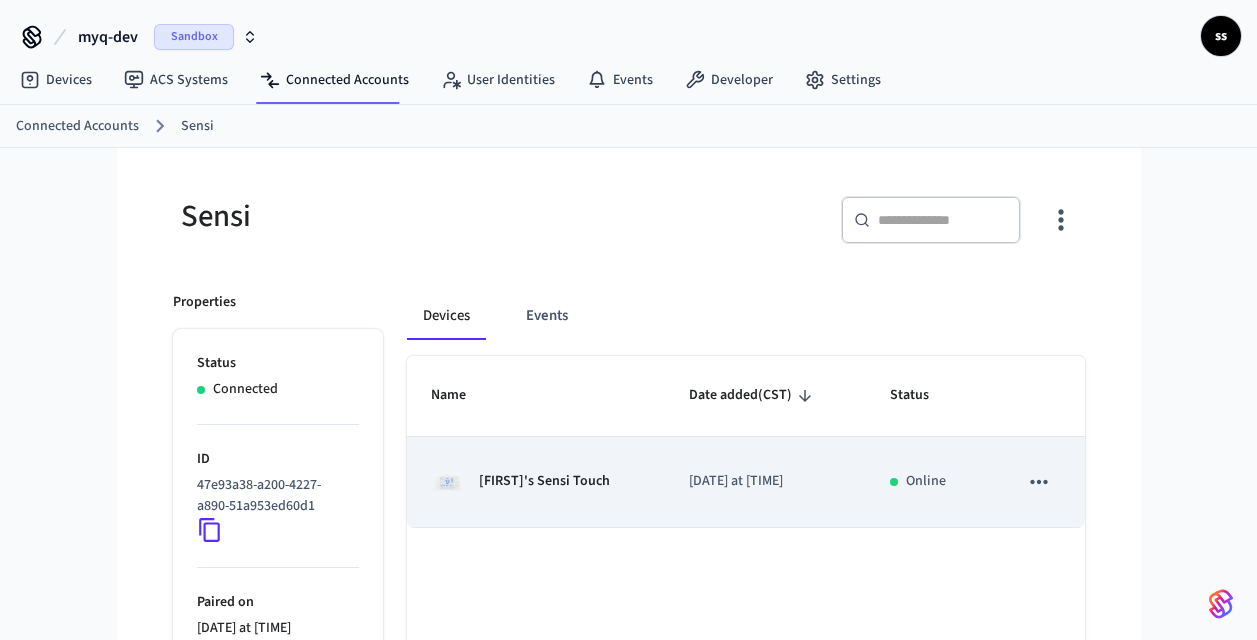click on "[FIRST]'s Sensi Touch" at bounding box center [536, 482] 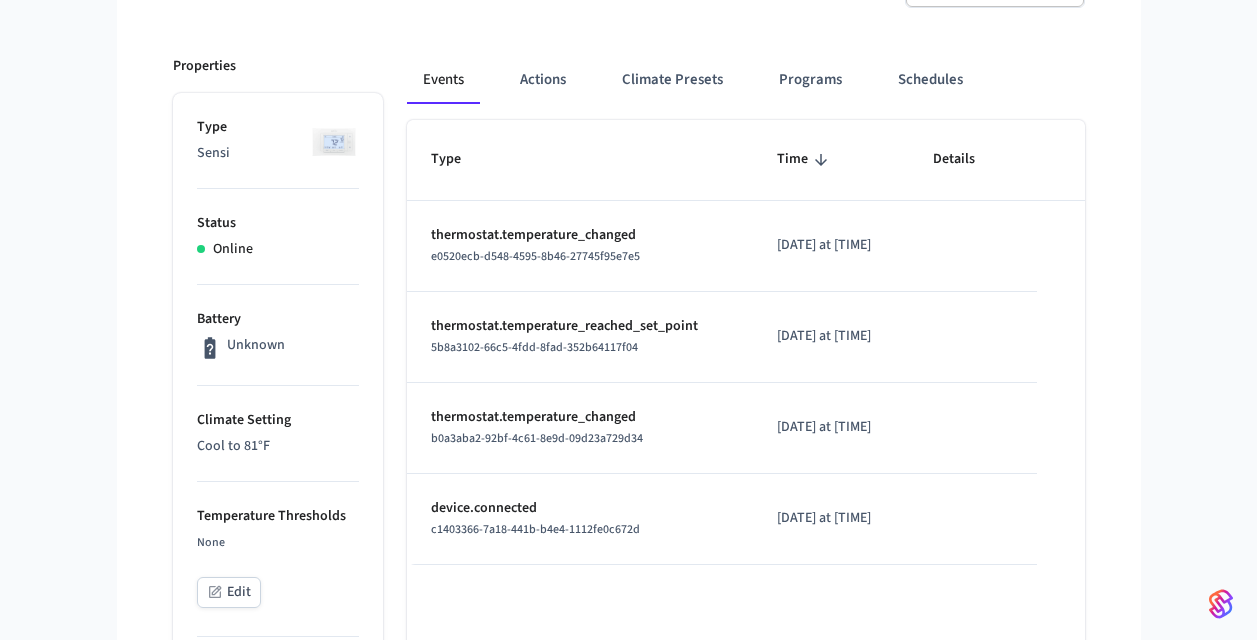 scroll, scrollTop: 0, scrollLeft: 0, axis: both 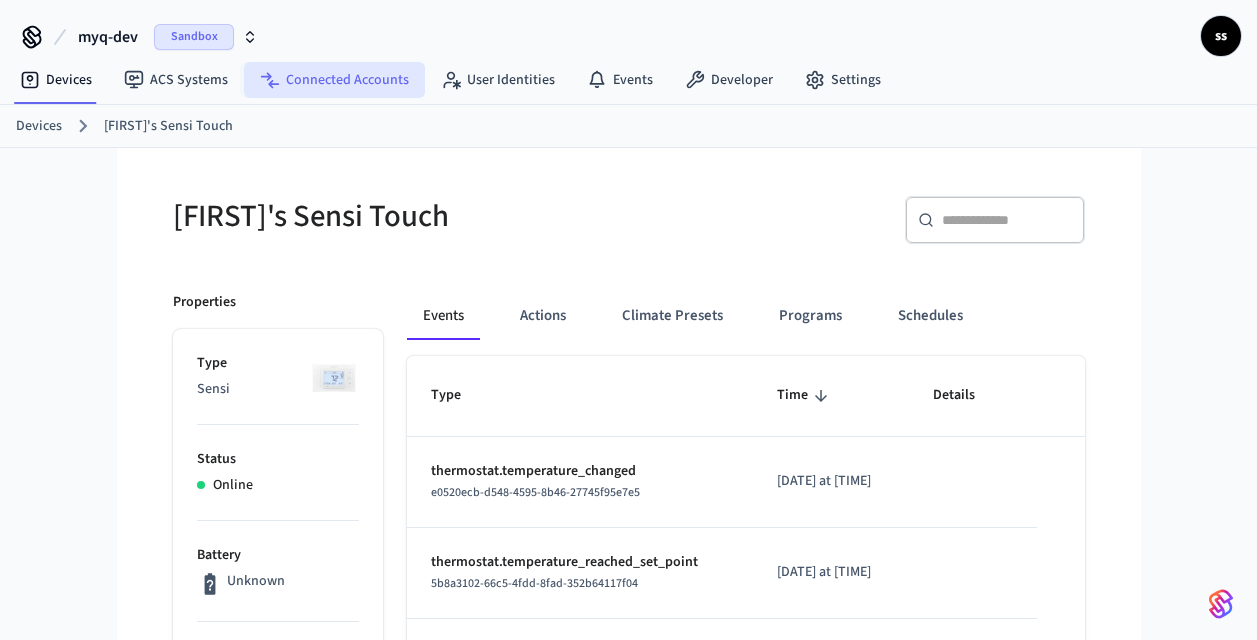 click on "Connected Accounts" at bounding box center (334, 80) 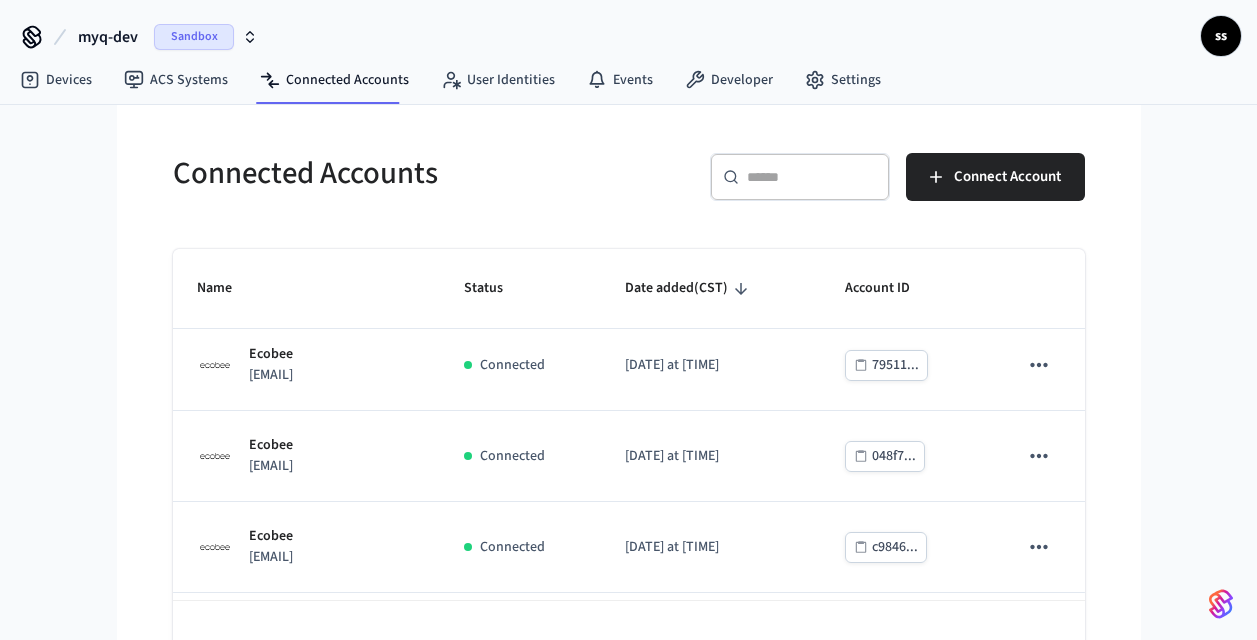 scroll, scrollTop: 641, scrollLeft: 0, axis: vertical 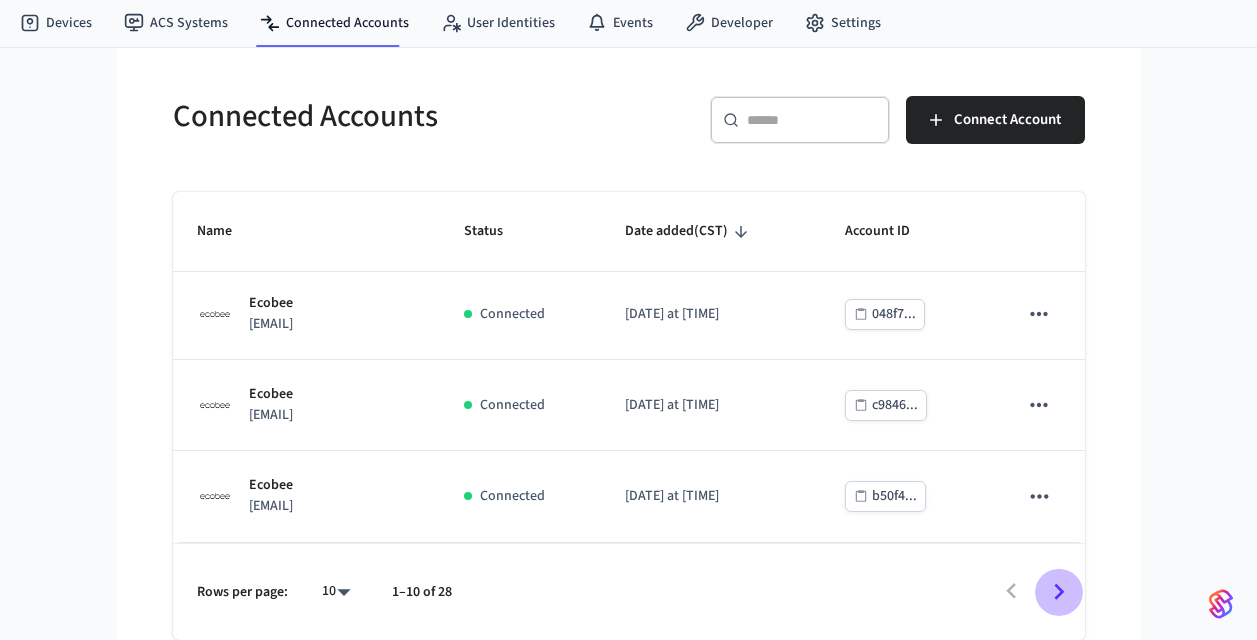 click 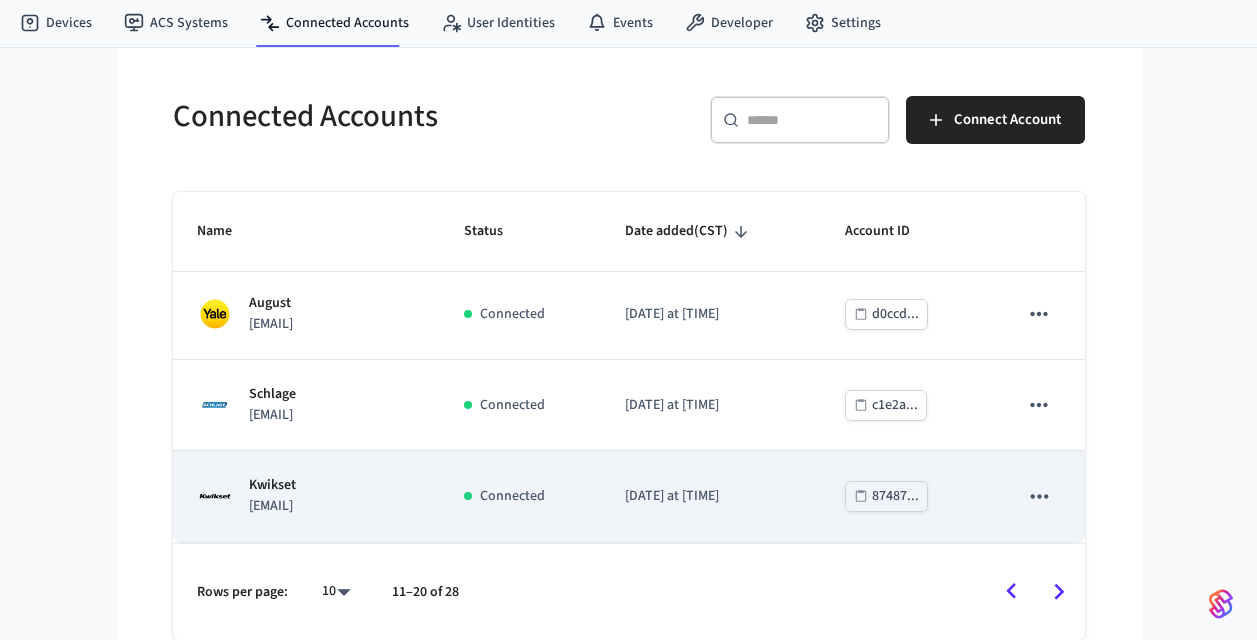 click on "Kwikset [EMAIL]" at bounding box center (307, 496) 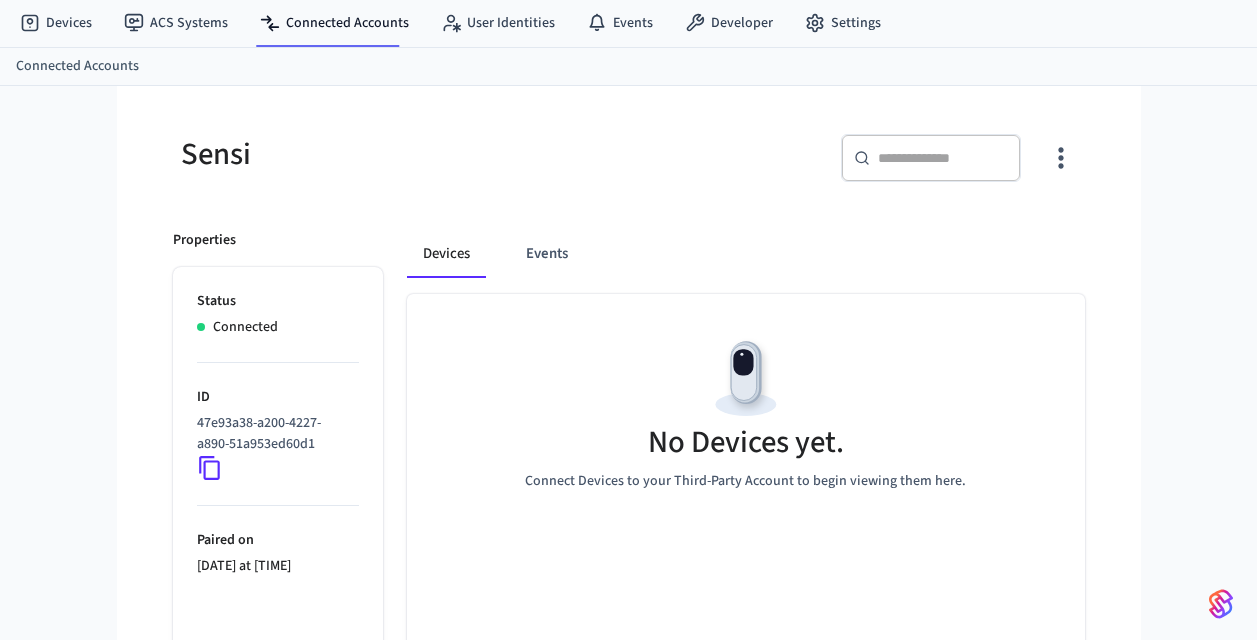 scroll, scrollTop: 0, scrollLeft: 0, axis: both 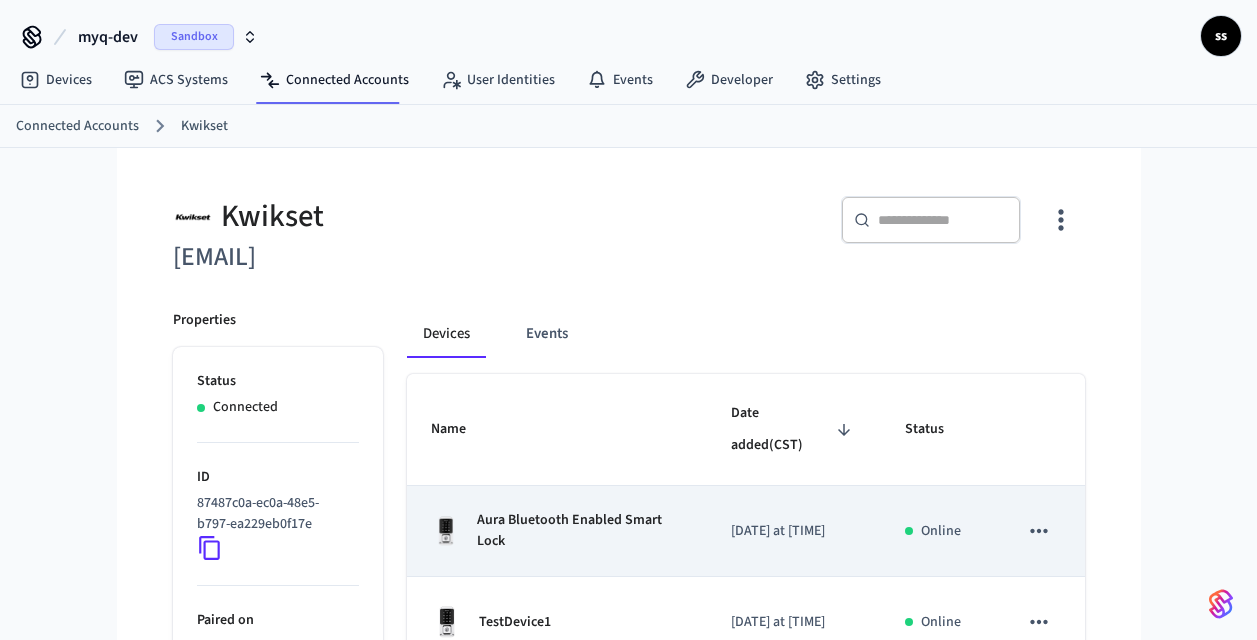 click on "Aura Bluetooth Enabled Smart Lock" at bounding box center (580, 531) 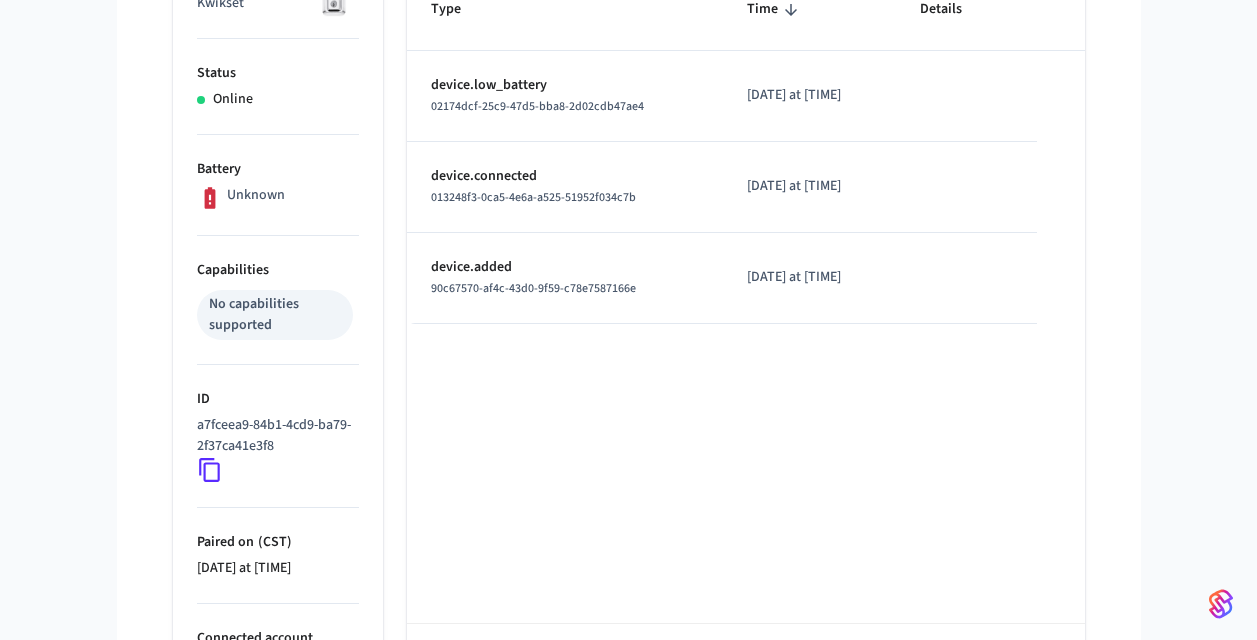 scroll, scrollTop: 428, scrollLeft: 0, axis: vertical 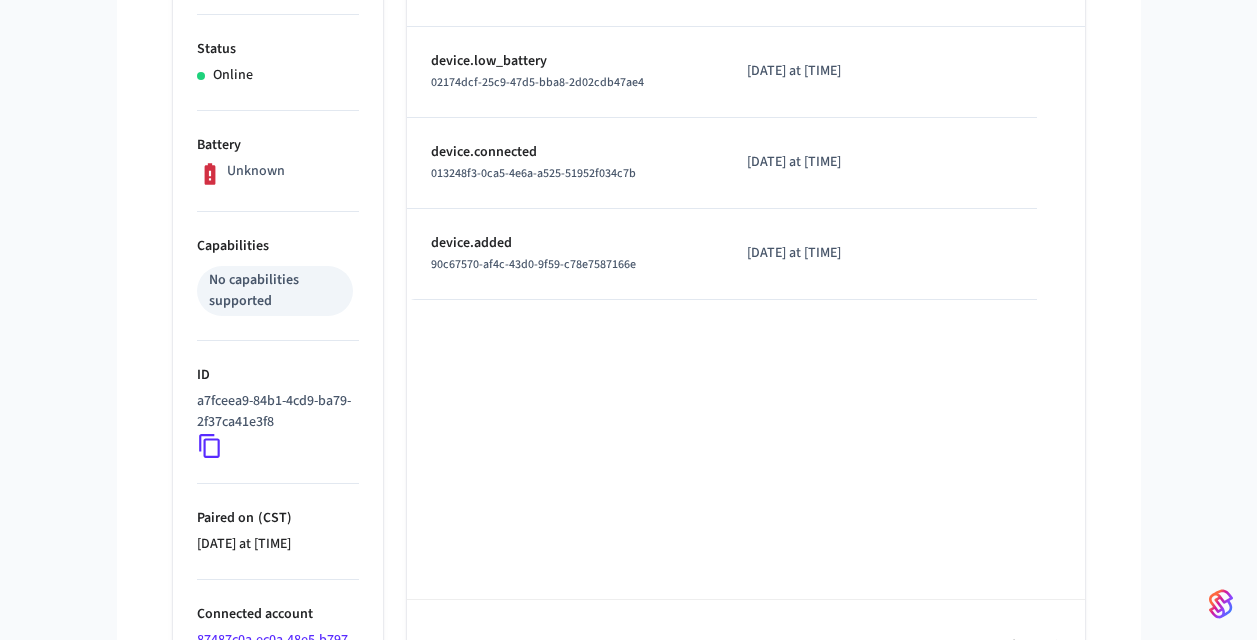 click 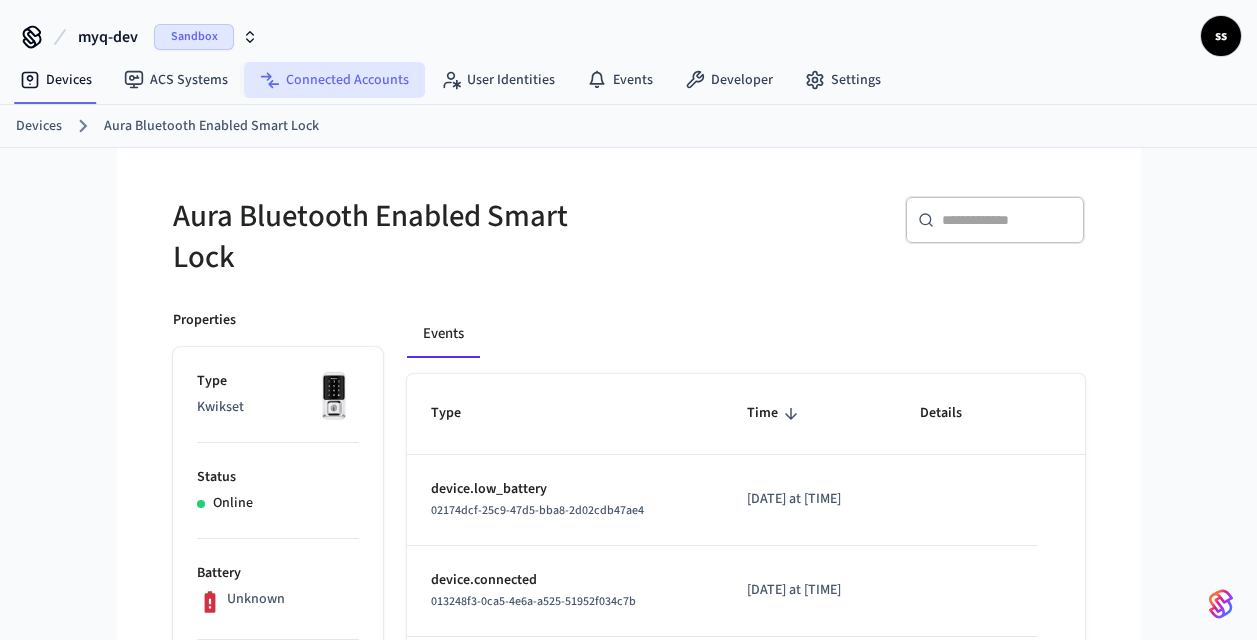 click on "Connected Accounts" at bounding box center (334, 80) 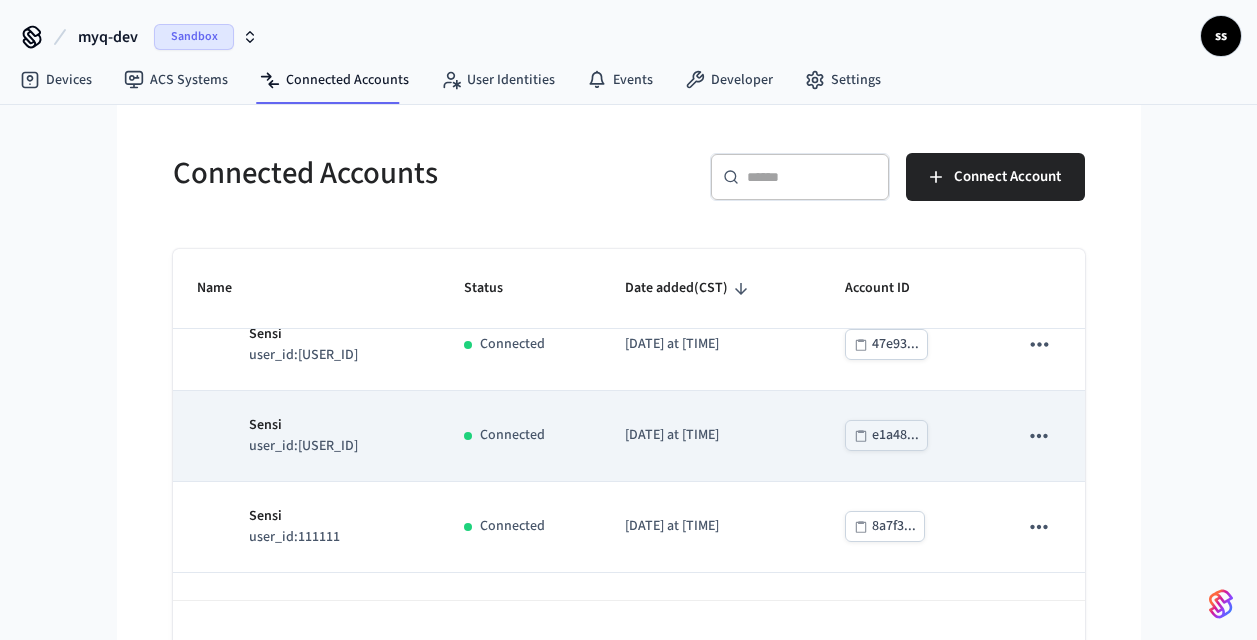 scroll, scrollTop: 28, scrollLeft: 0, axis: vertical 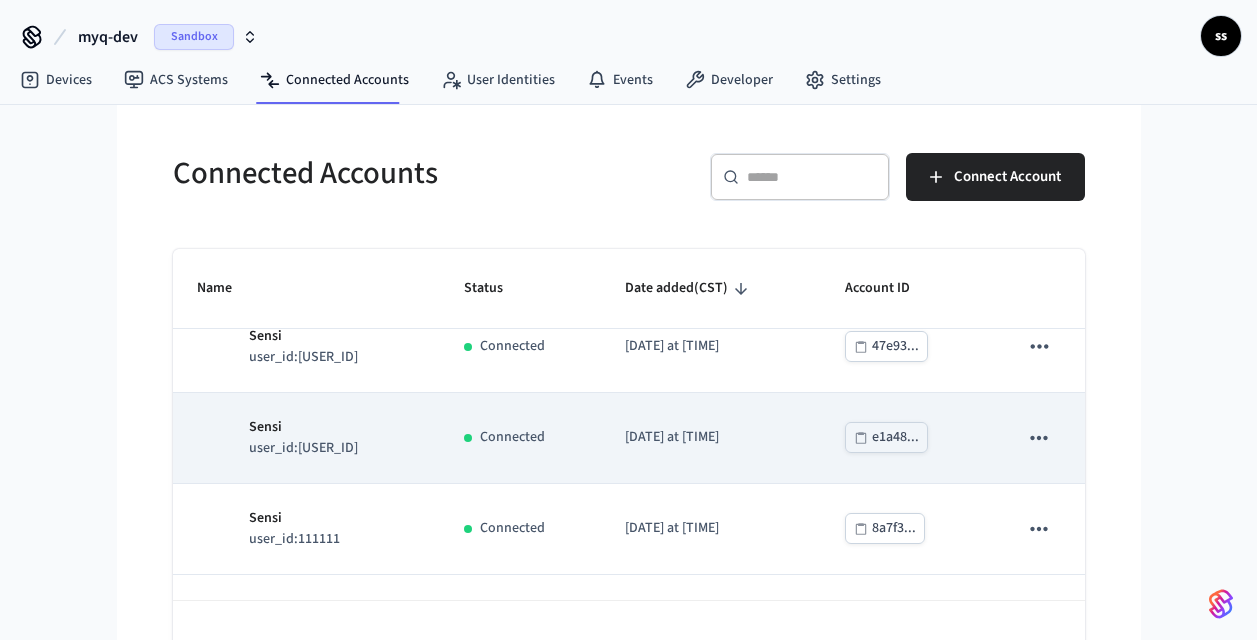 click on "Sensi user_id:[USER_ID]" at bounding box center [307, 438] 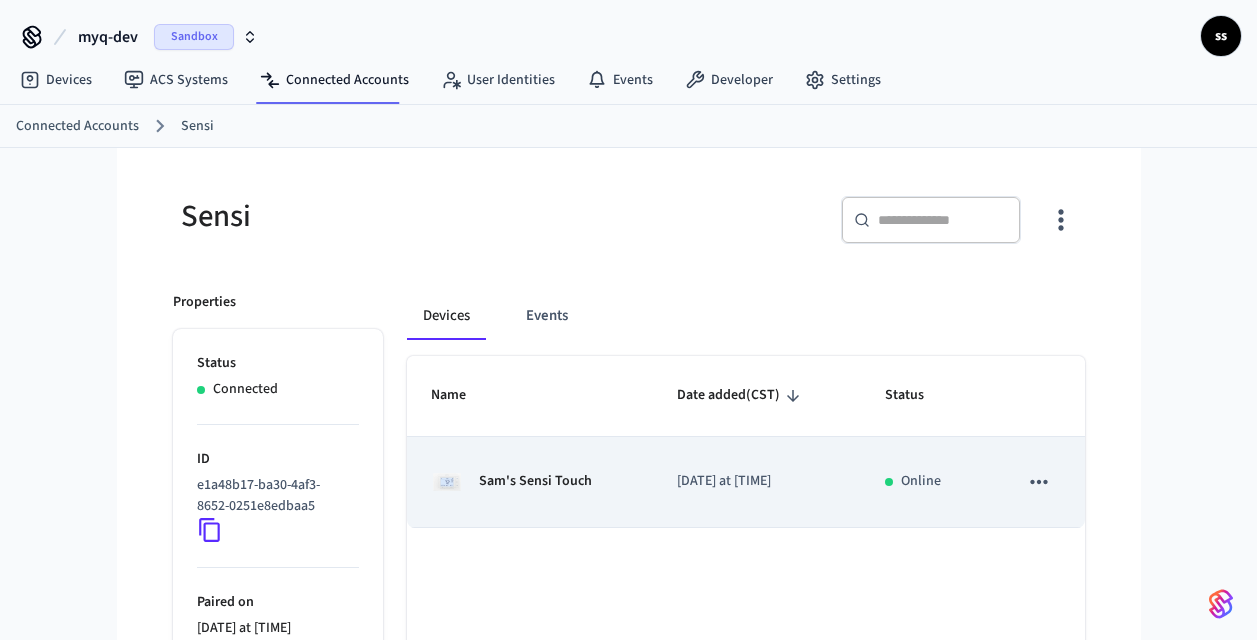 click on "Sam's Sensi Touch" at bounding box center (535, 481) 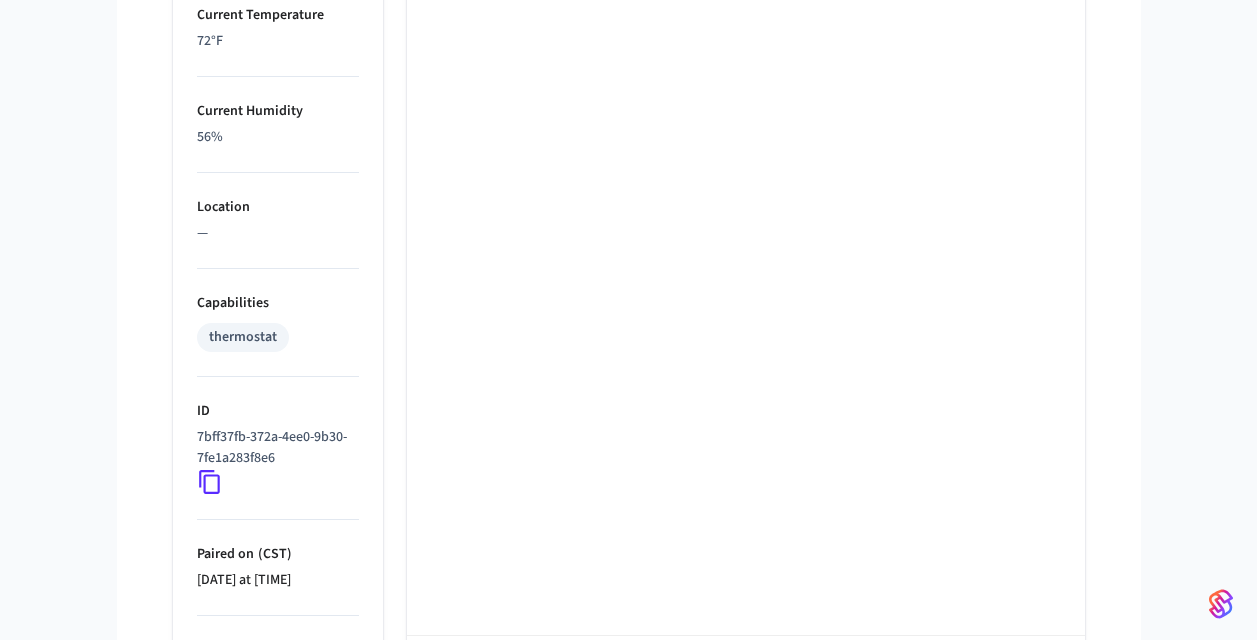 scroll, scrollTop: 1175, scrollLeft: 0, axis: vertical 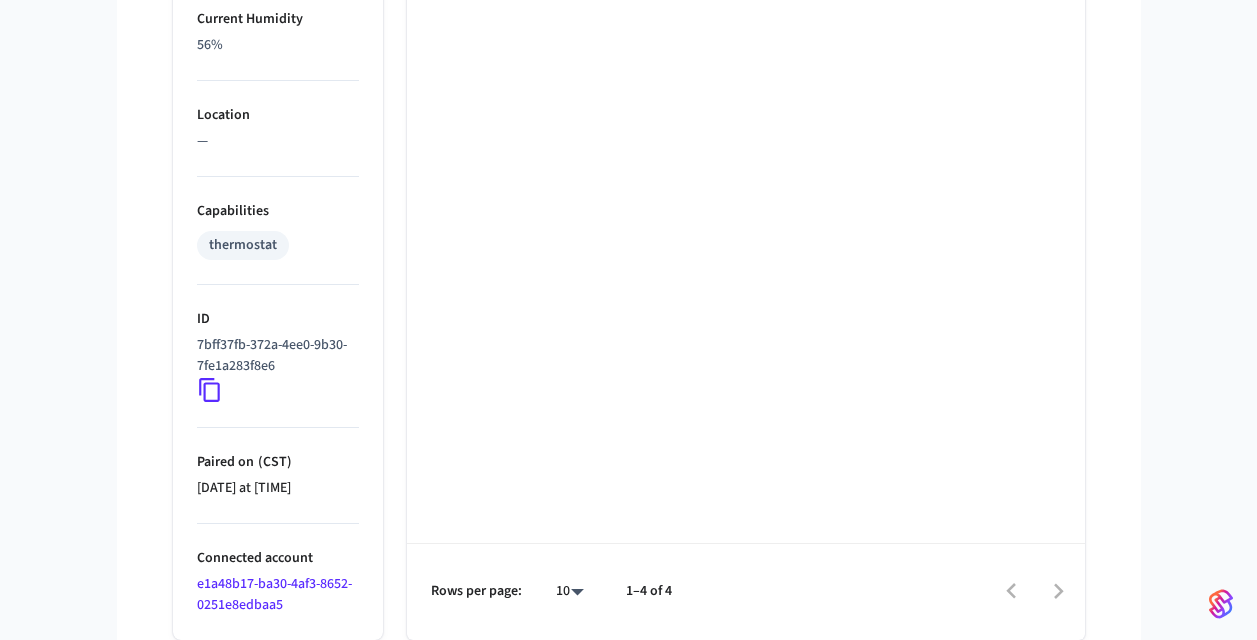 click 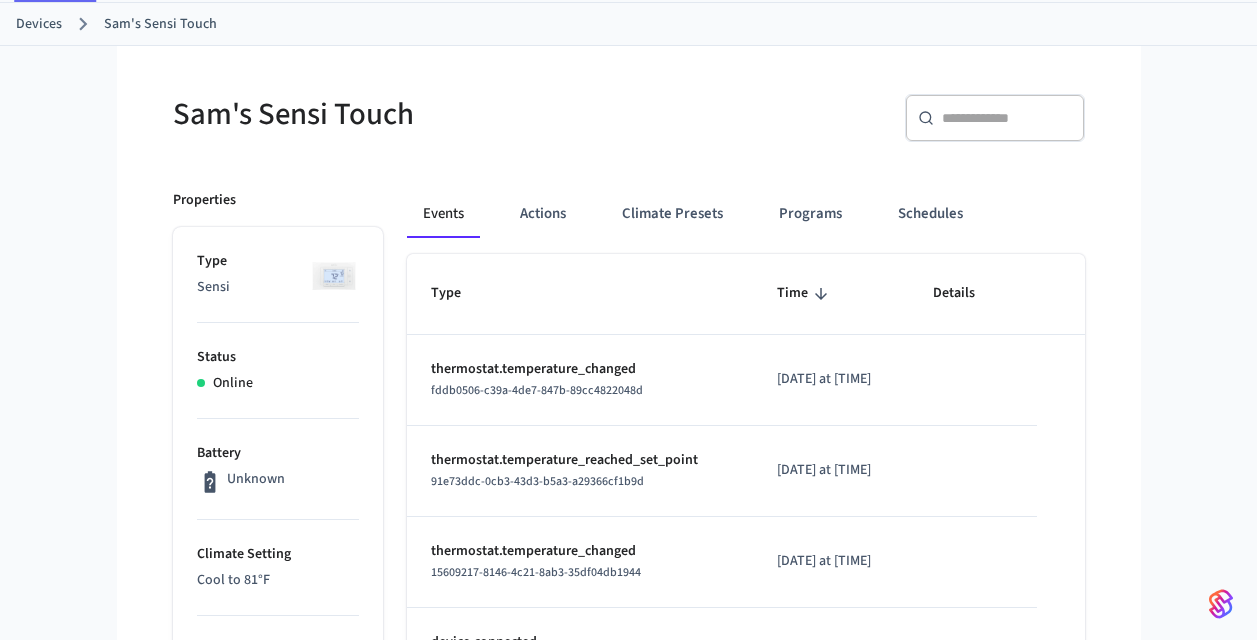 scroll, scrollTop: 0, scrollLeft: 0, axis: both 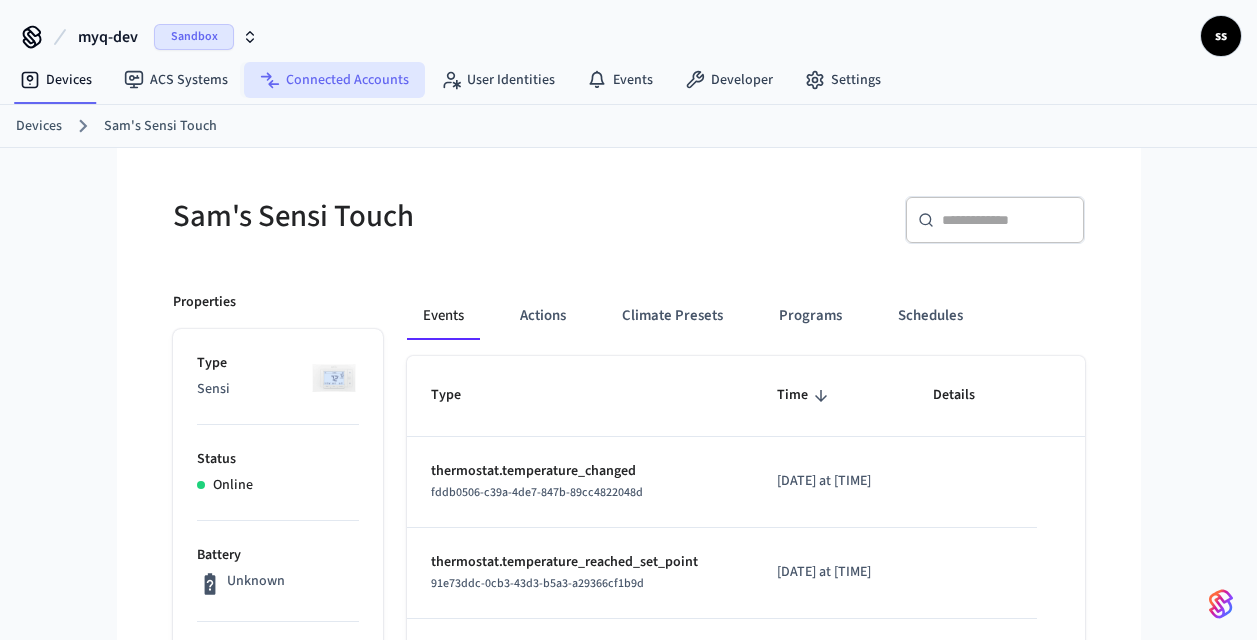 click on "Connected Accounts" at bounding box center [334, 80] 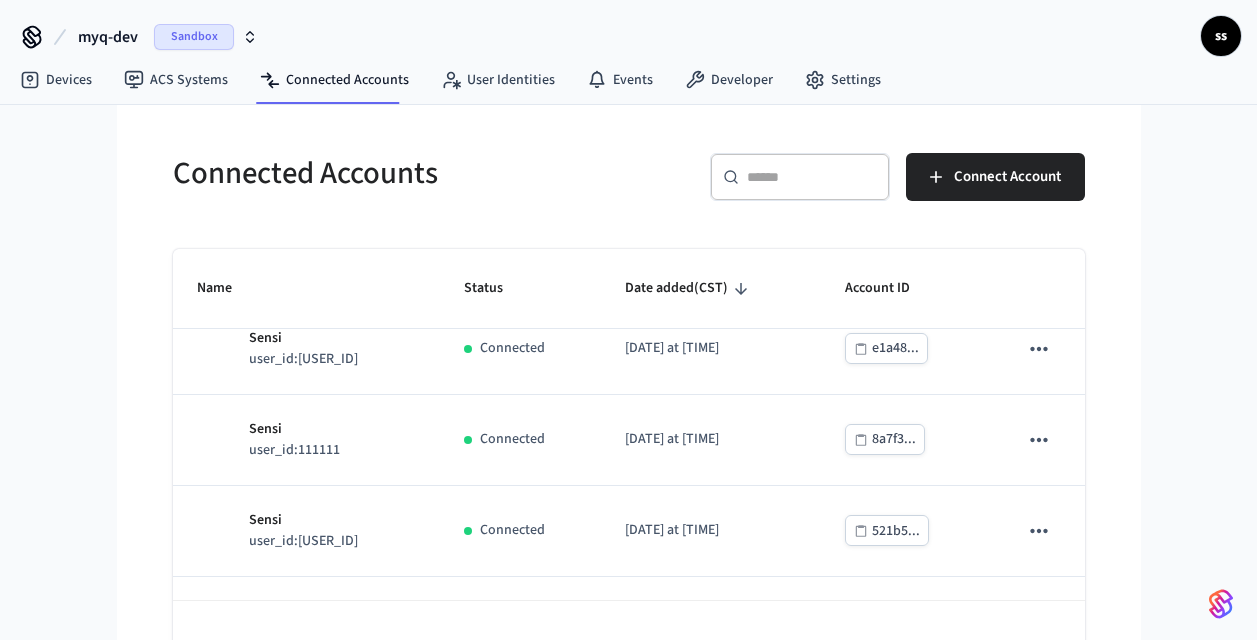 scroll, scrollTop: 111, scrollLeft: 0, axis: vertical 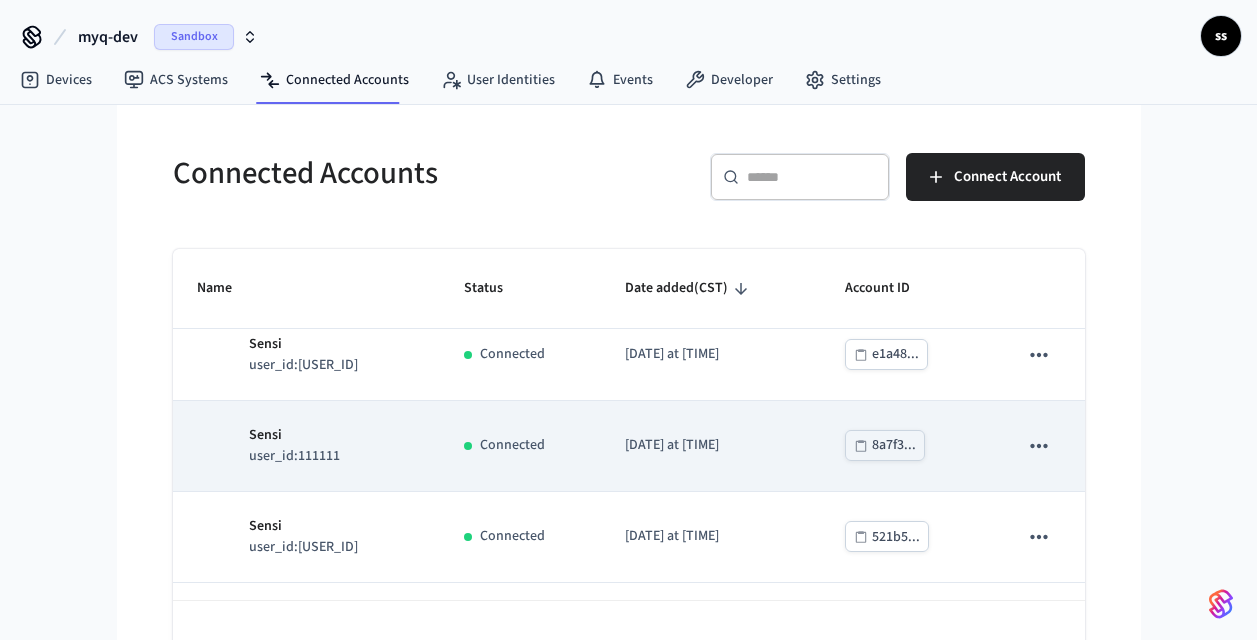click on "Sensi user_id:[USER_ID]" at bounding box center (307, 446) 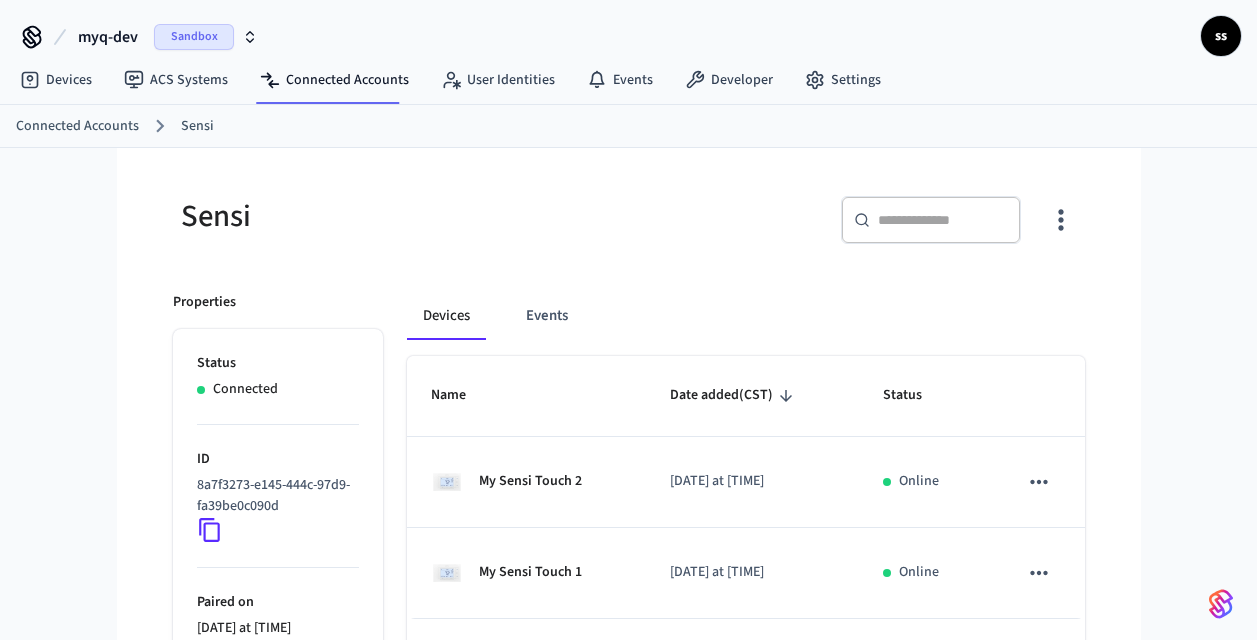 scroll, scrollTop: 104, scrollLeft: 0, axis: vertical 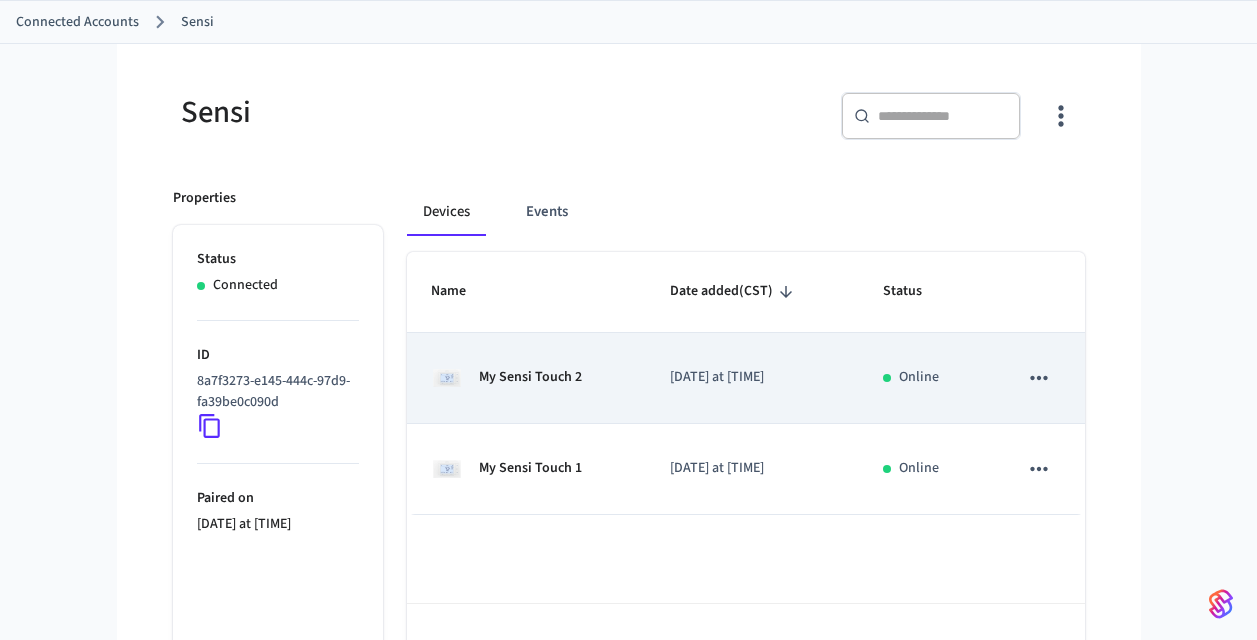 click on "My Sensi Touch 2" at bounding box center (526, 378) 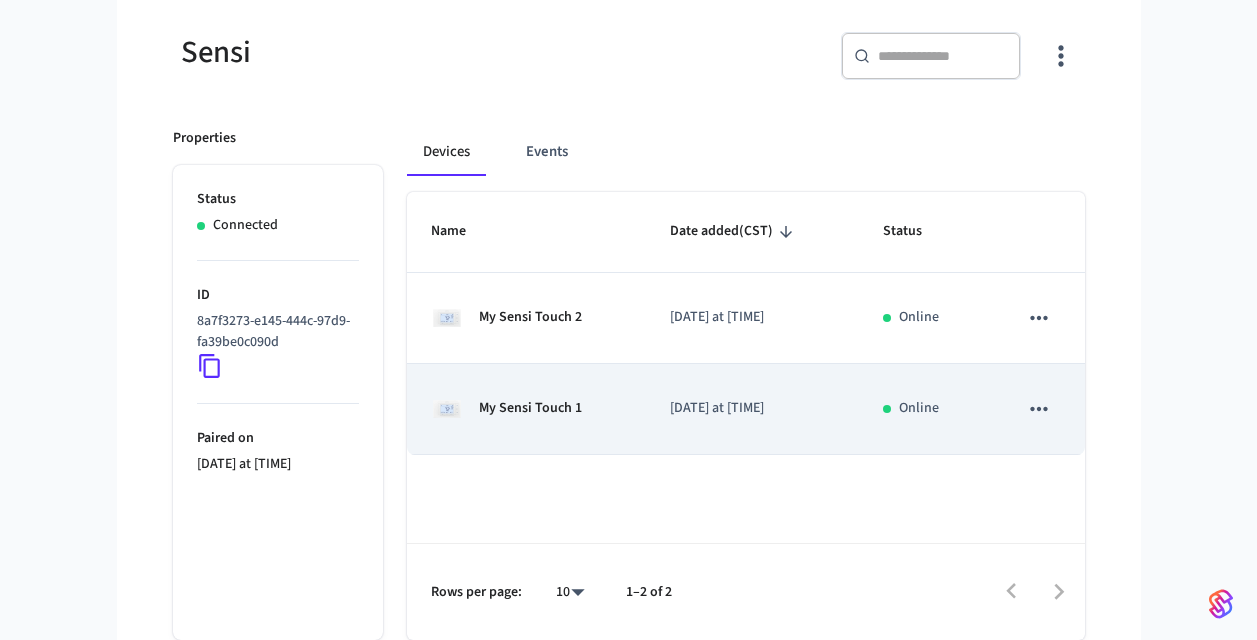 click on "My Sensi Touch 1" at bounding box center (530, 408) 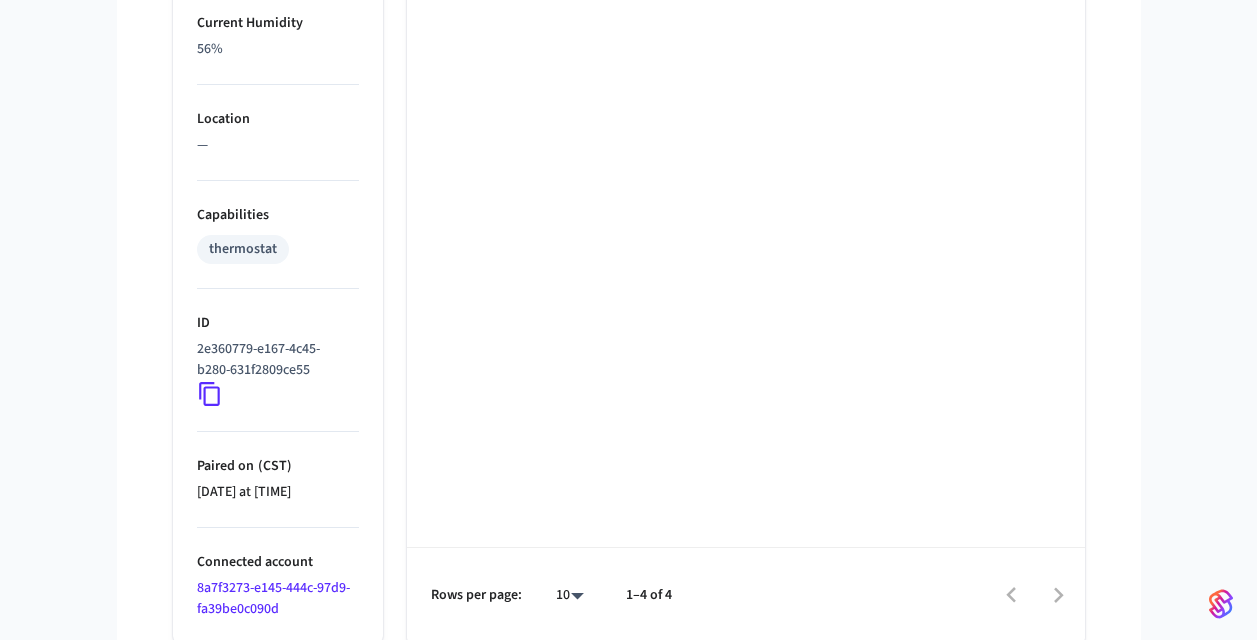 scroll, scrollTop: 1175, scrollLeft: 0, axis: vertical 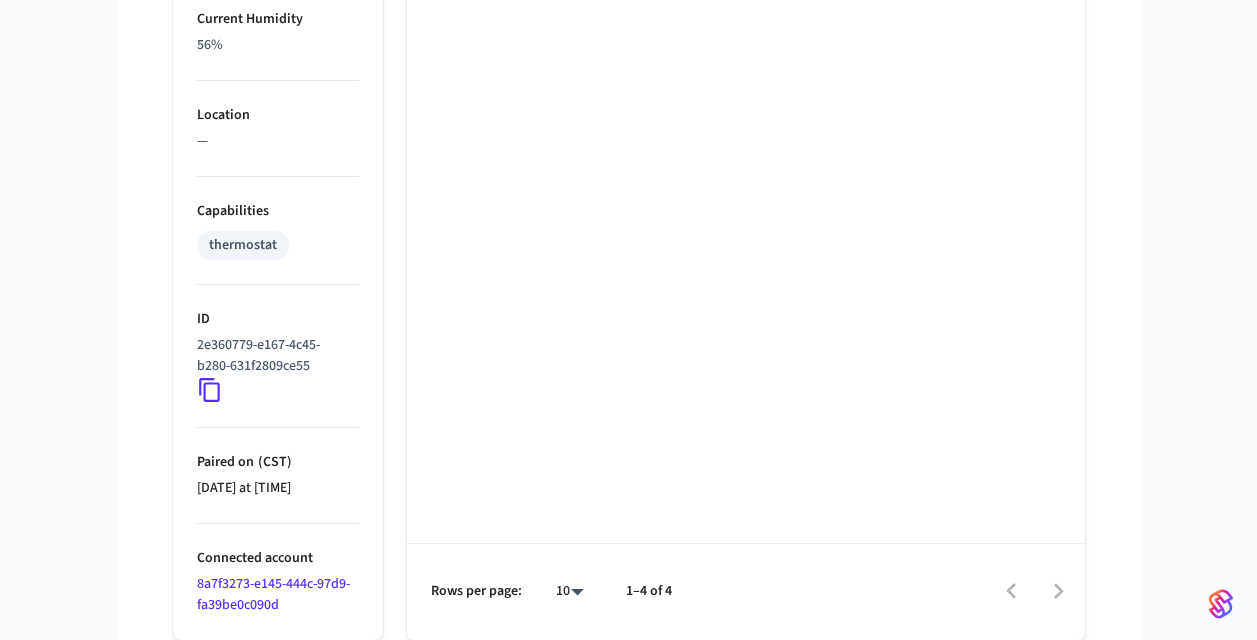 click 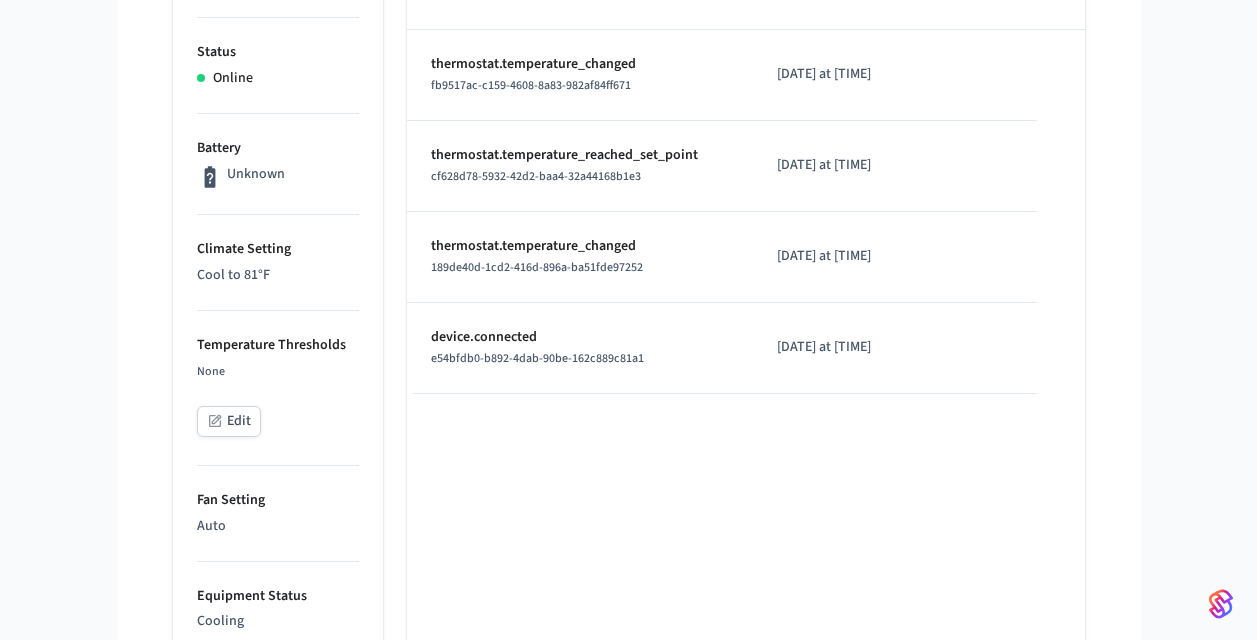 scroll, scrollTop: 208, scrollLeft: 0, axis: vertical 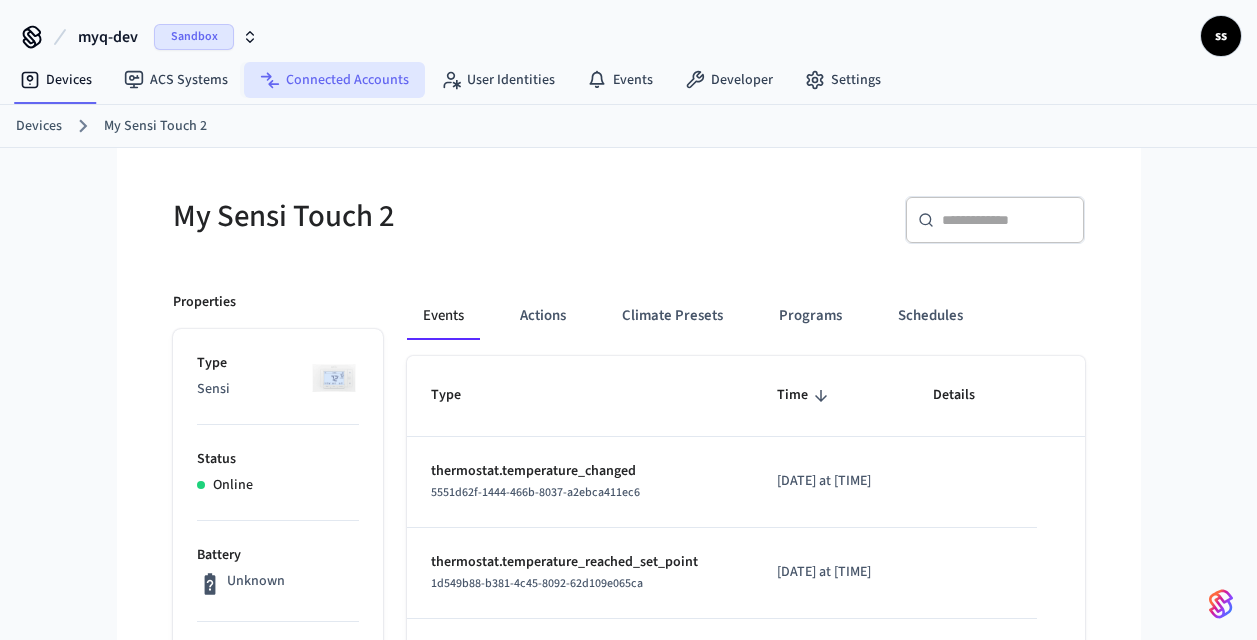 click on "Connected Accounts" at bounding box center [334, 80] 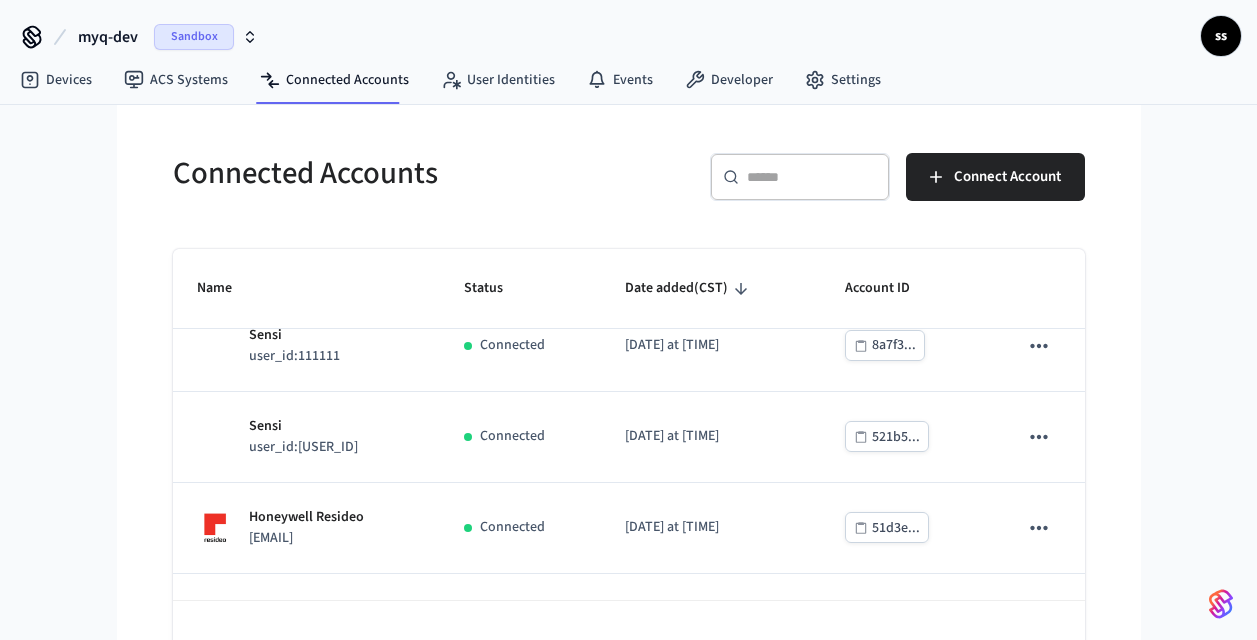 scroll, scrollTop: 212, scrollLeft: 0, axis: vertical 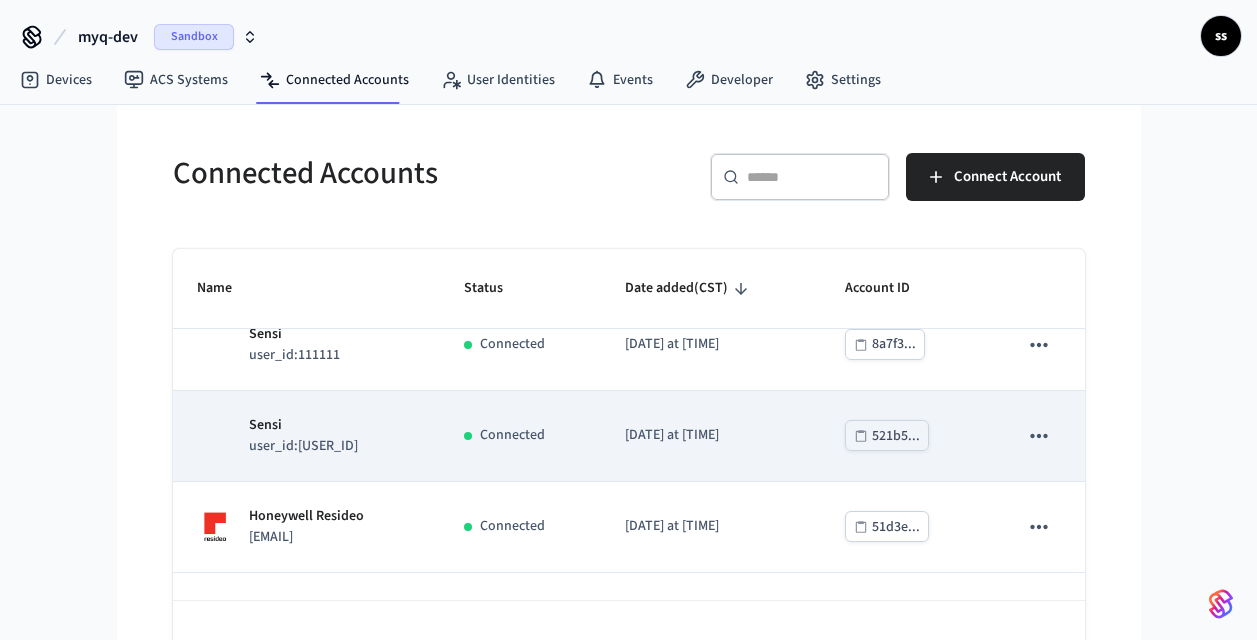 click on "Sensi user_id:[USER_ID]" at bounding box center [307, 436] 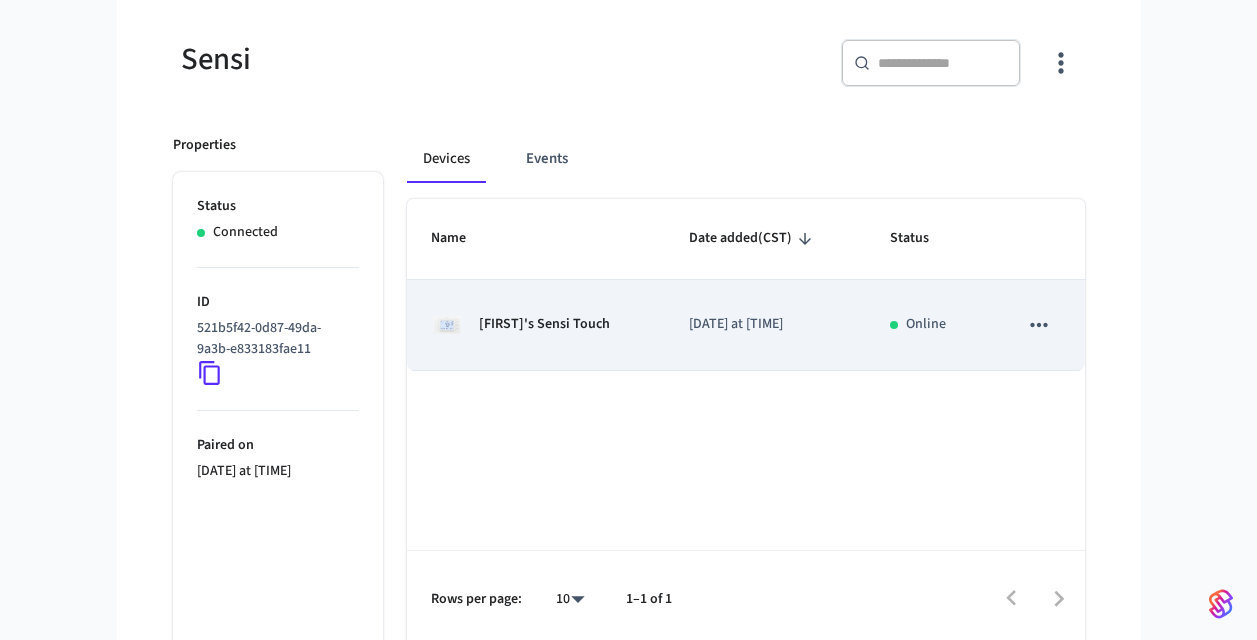 scroll, scrollTop: 159, scrollLeft: 0, axis: vertical 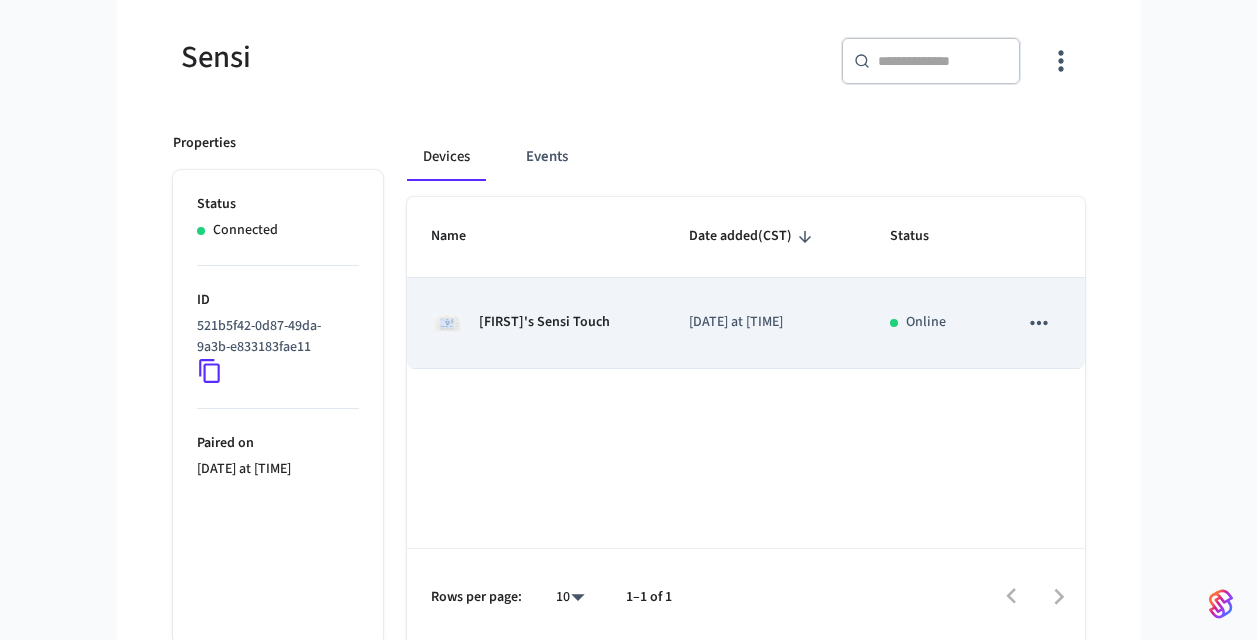 click on "[FIRST]'s Sensi Touch" at bounding box center [536, 323] 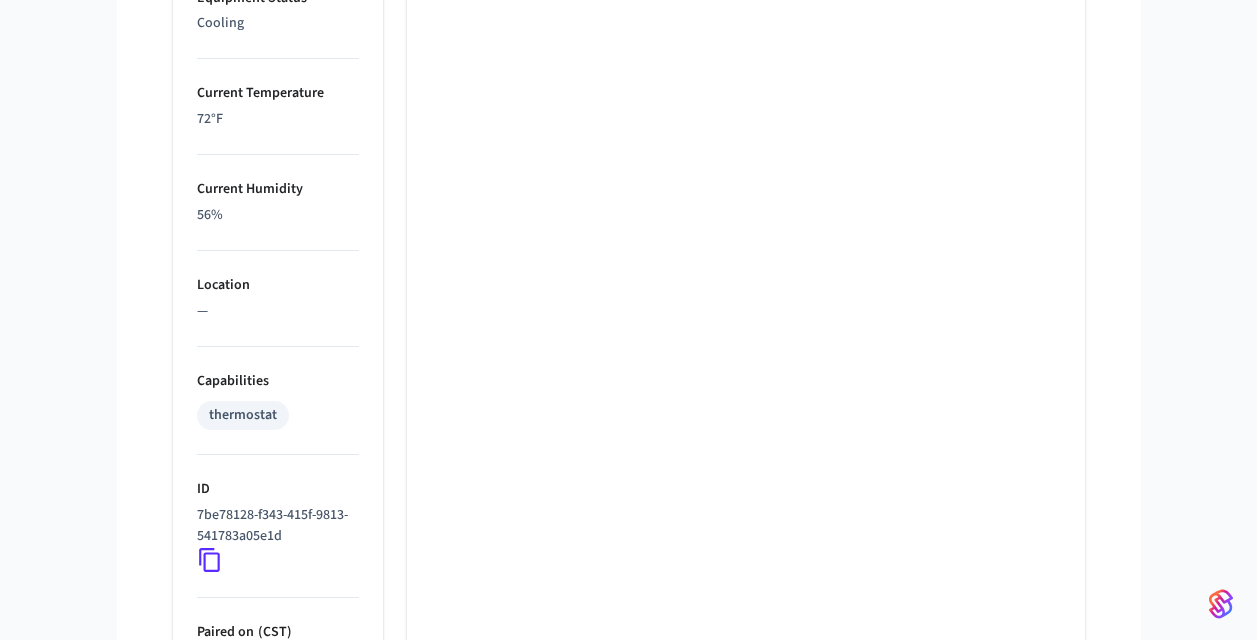 scroll, scrollTop: 1175, scrollLeft: 0, axis: vertical 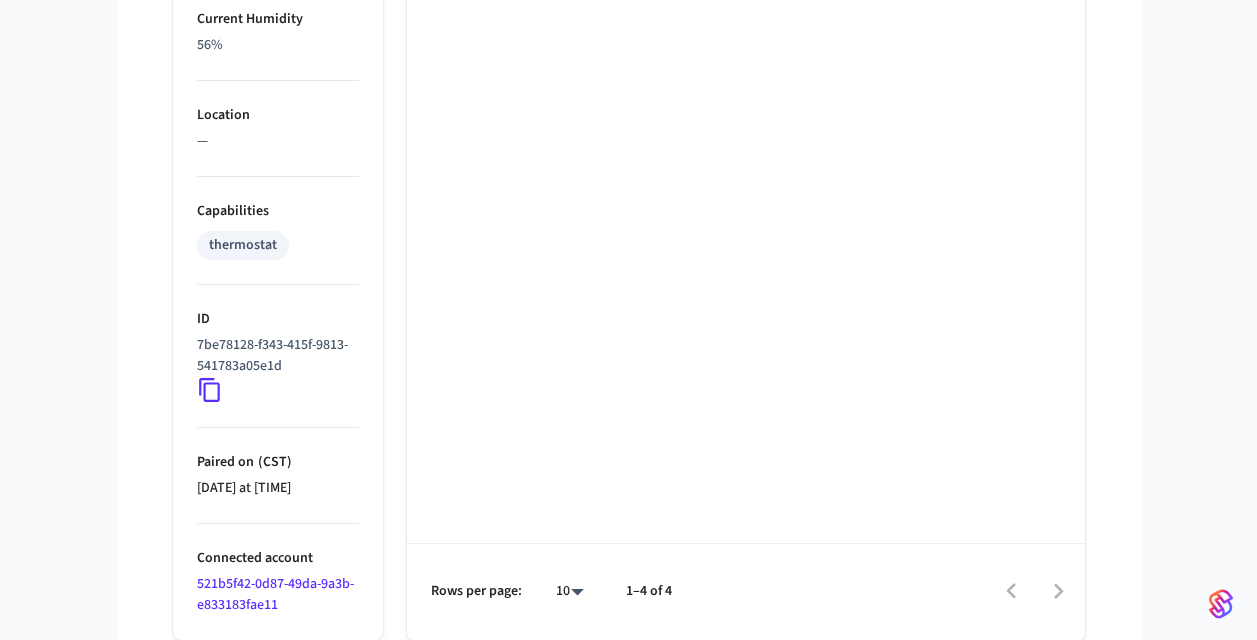 click 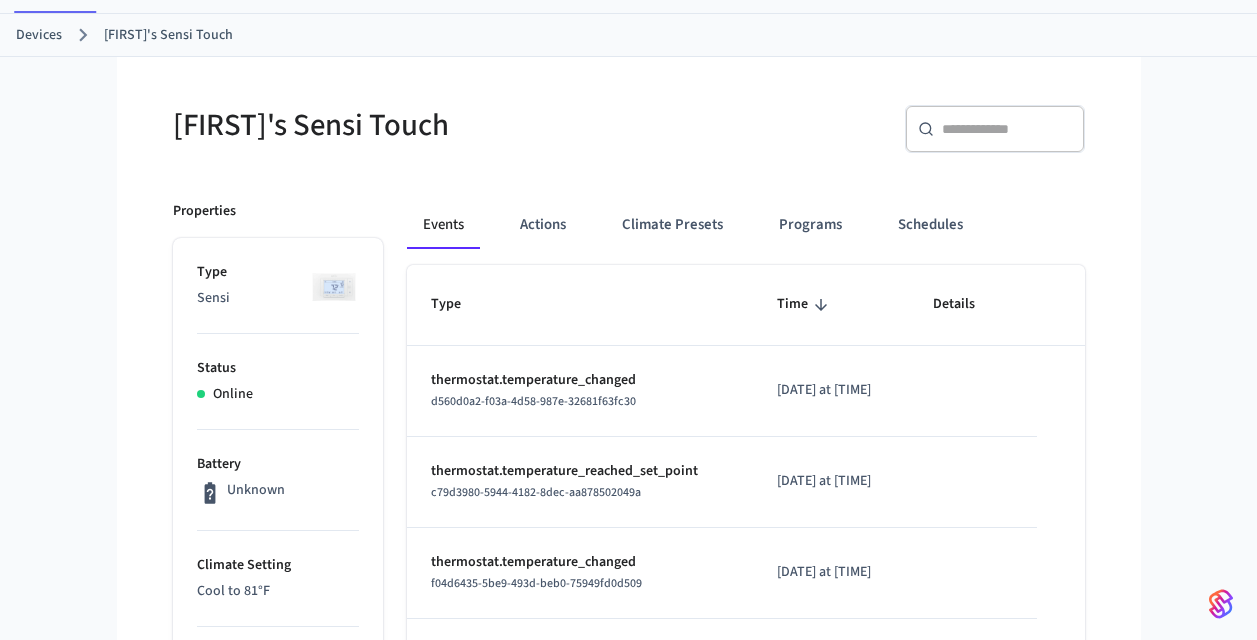 scroll, scrollTop: 0, scrollLeft: 0, axis: both 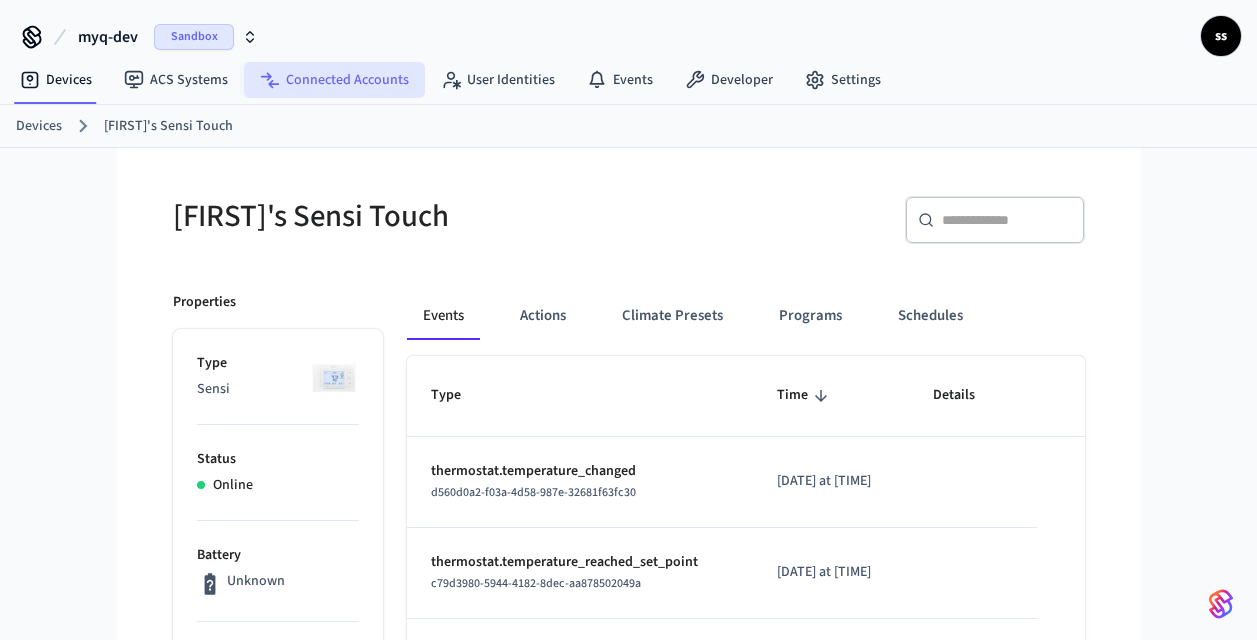 click on "Connected Accounts" at bounding box center (334, 80) 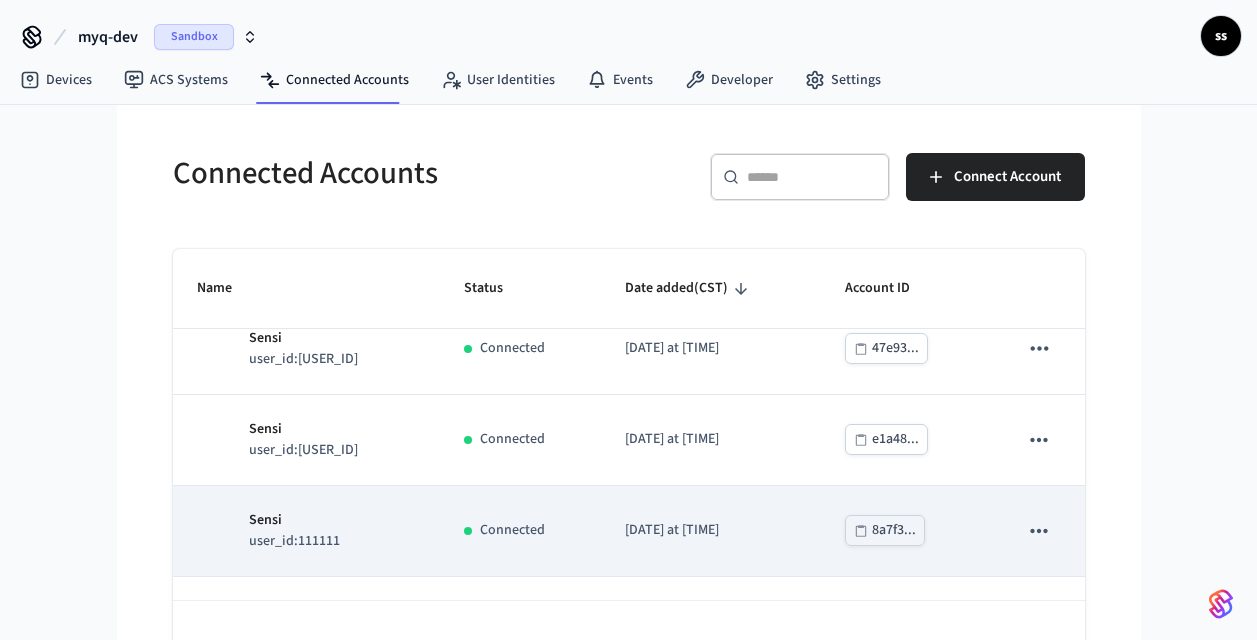 scroll, scrollTop: 25, scrollLeft: 0, axis: vertical 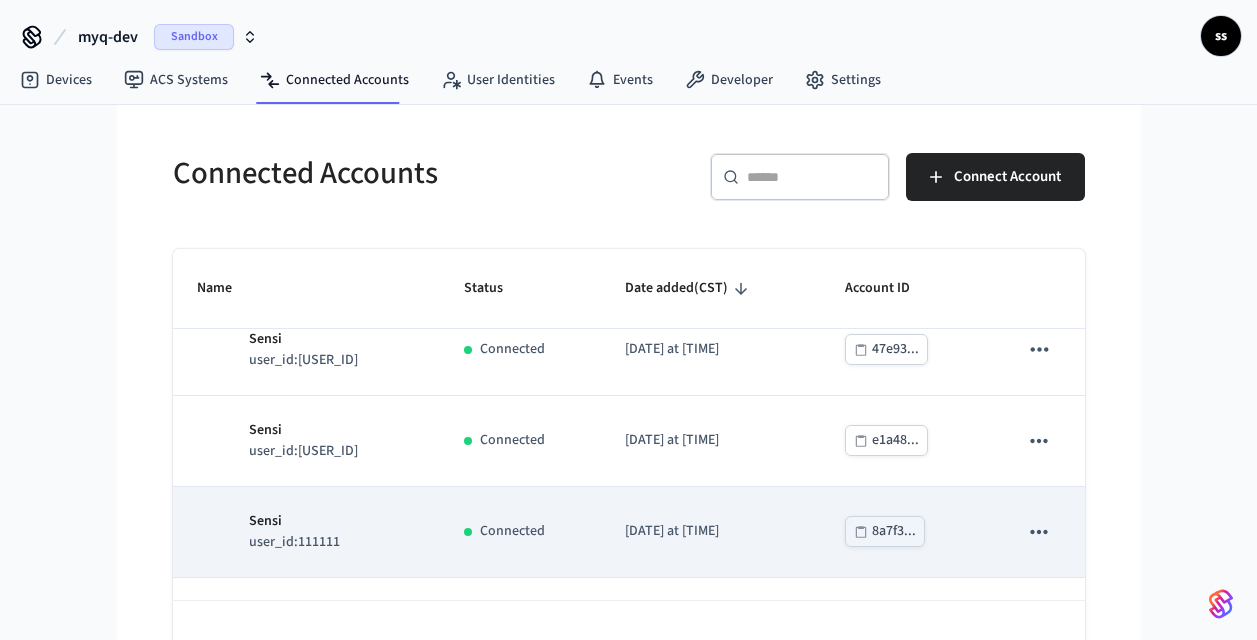 click on "Sensi user_id:[USER_ID]" at bounding box center (307, 532) 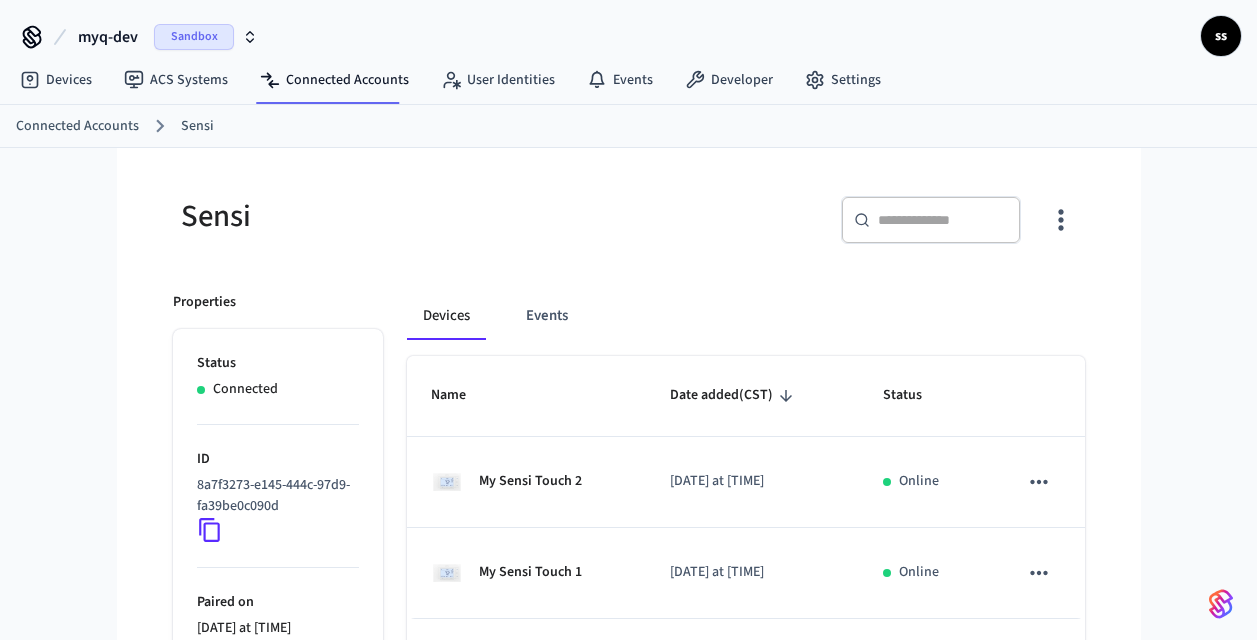 scroll, scrollTop: 164, scrollLeft: 0, axis: vertical 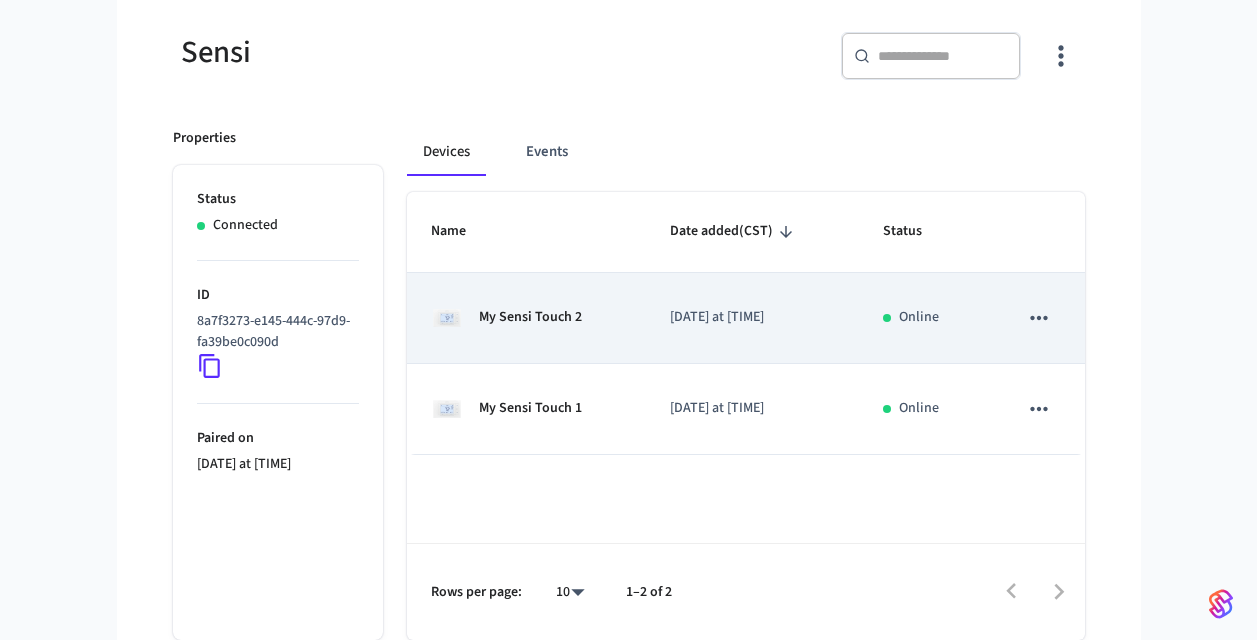 click on "My Sensi Touch 2" at bounding box center (526, 318) 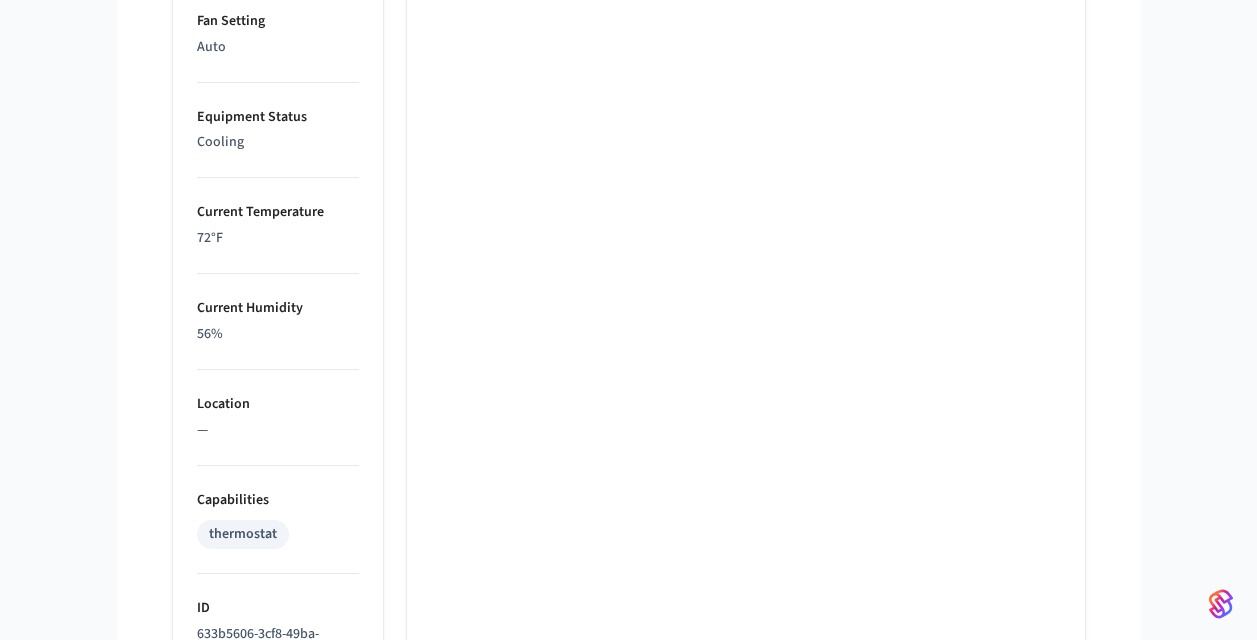 scroll, scrollTop: 1175, scrollLeft: 0, axis: vertical 